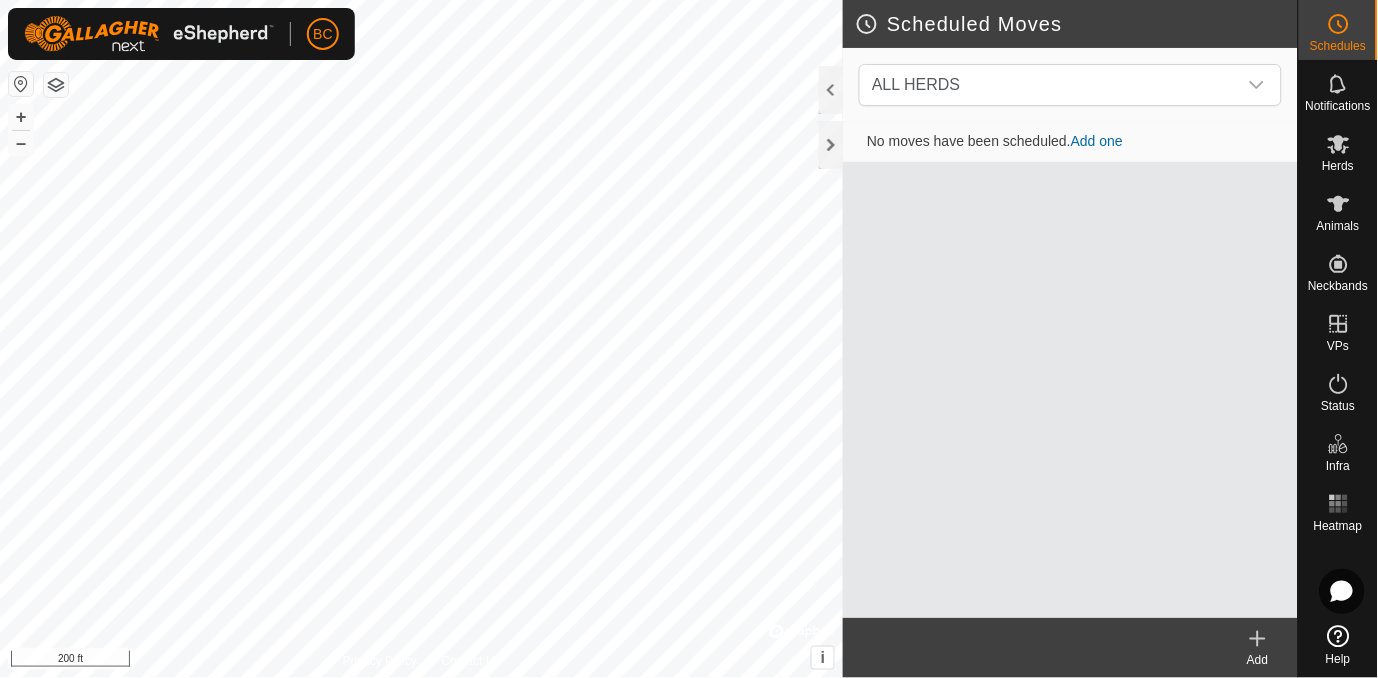 scroll, scrollTop: 0, scrollLeft: 0, axis: both 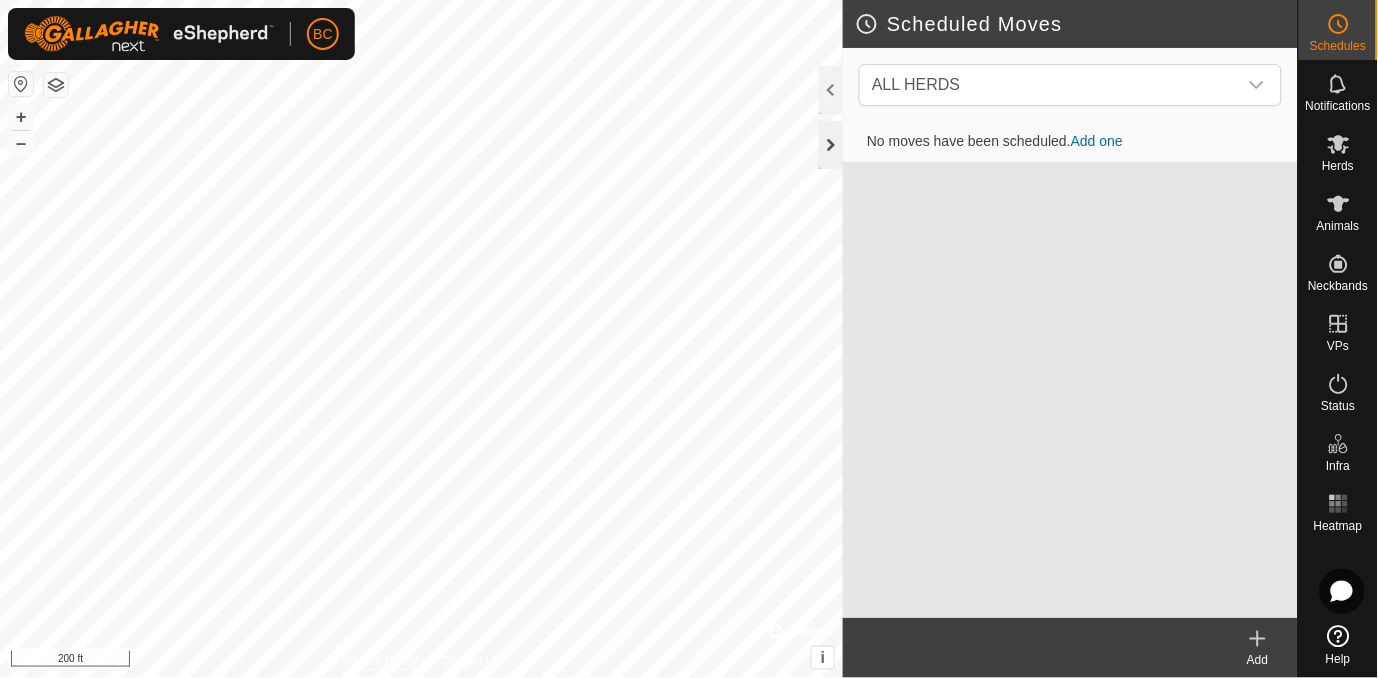 click on "Scheduled Moves  ALL HERDS  No moves have been scheduled.   Add one  Add  Privacy Policy Contact Us + – ⇧ i ©  Mapbox , ©  OpenStreetMap ,  Improve this map 200 ft" 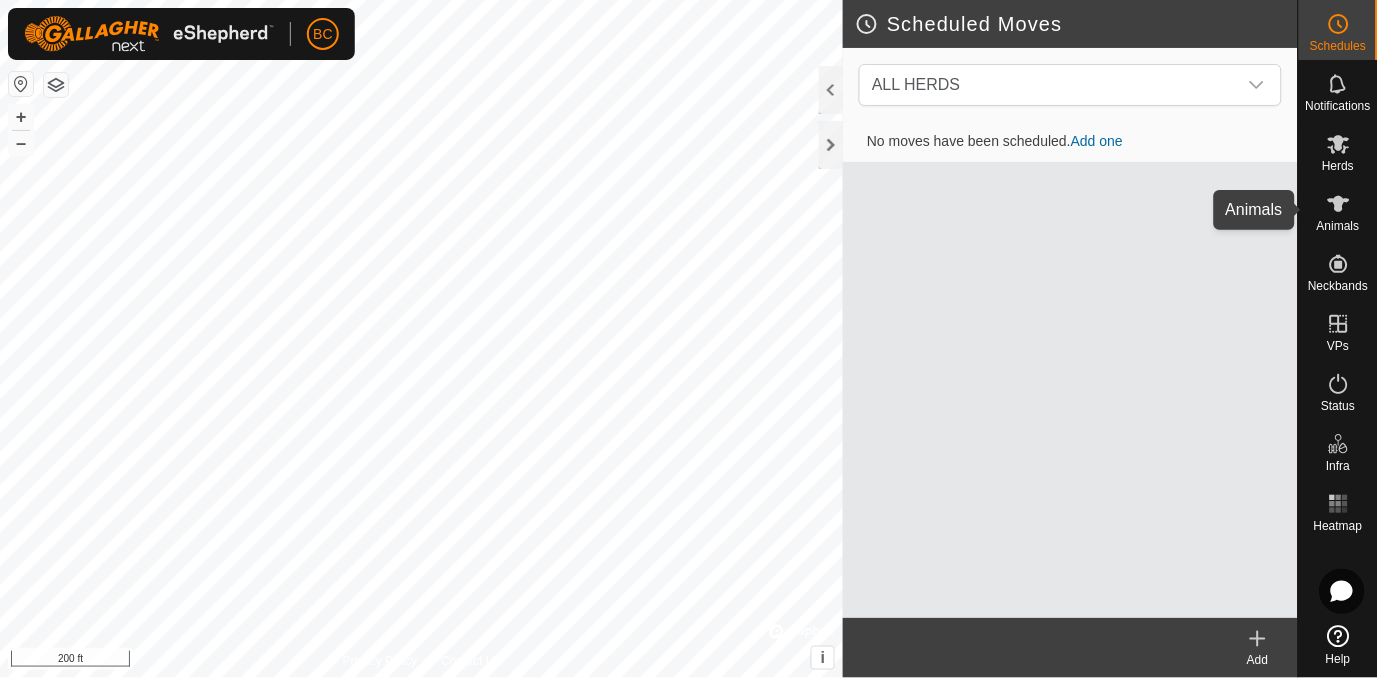 click on "Animals" at bounding box center [1338, 226] 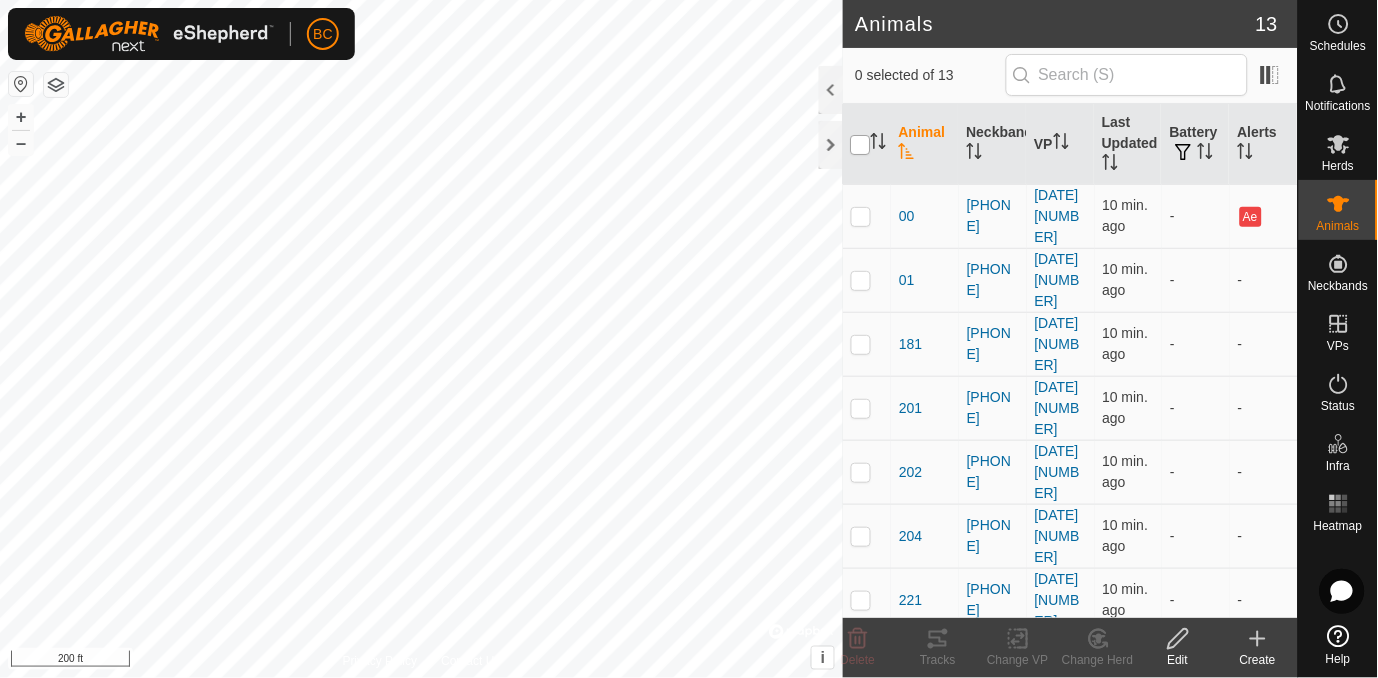 click at bounding box center [861, 145] 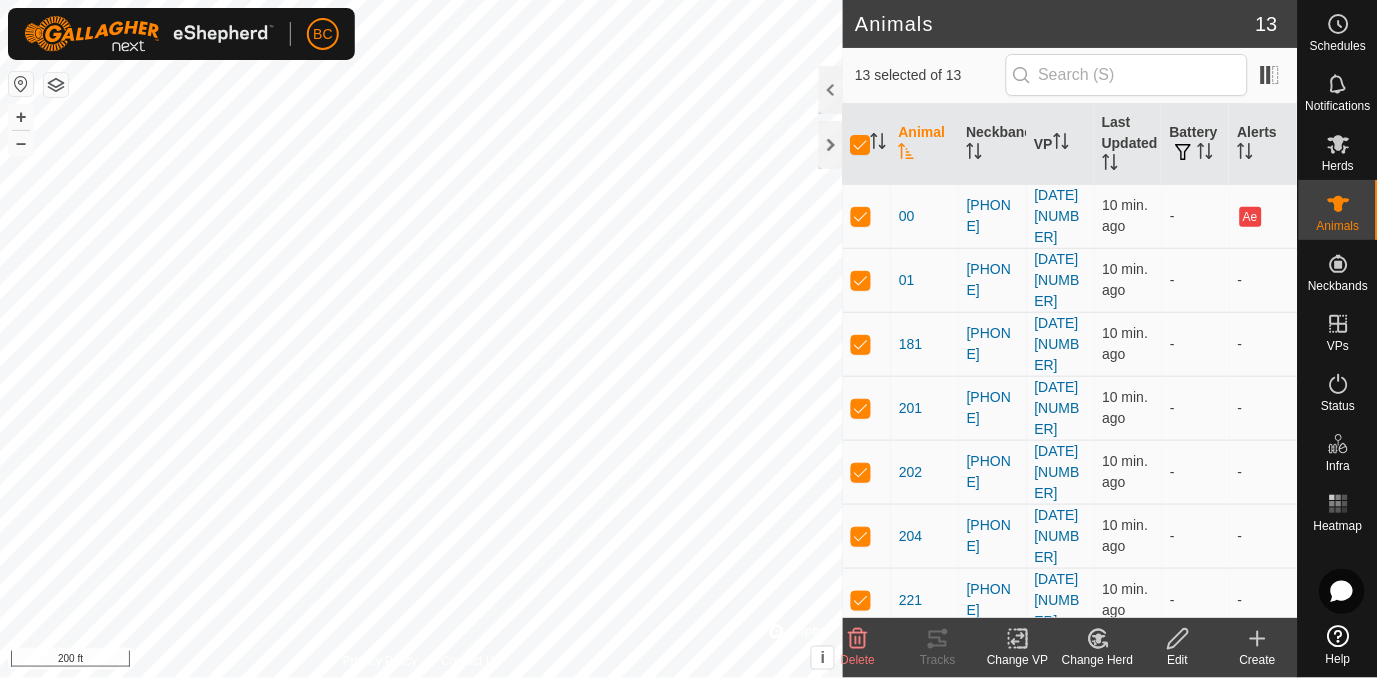 click 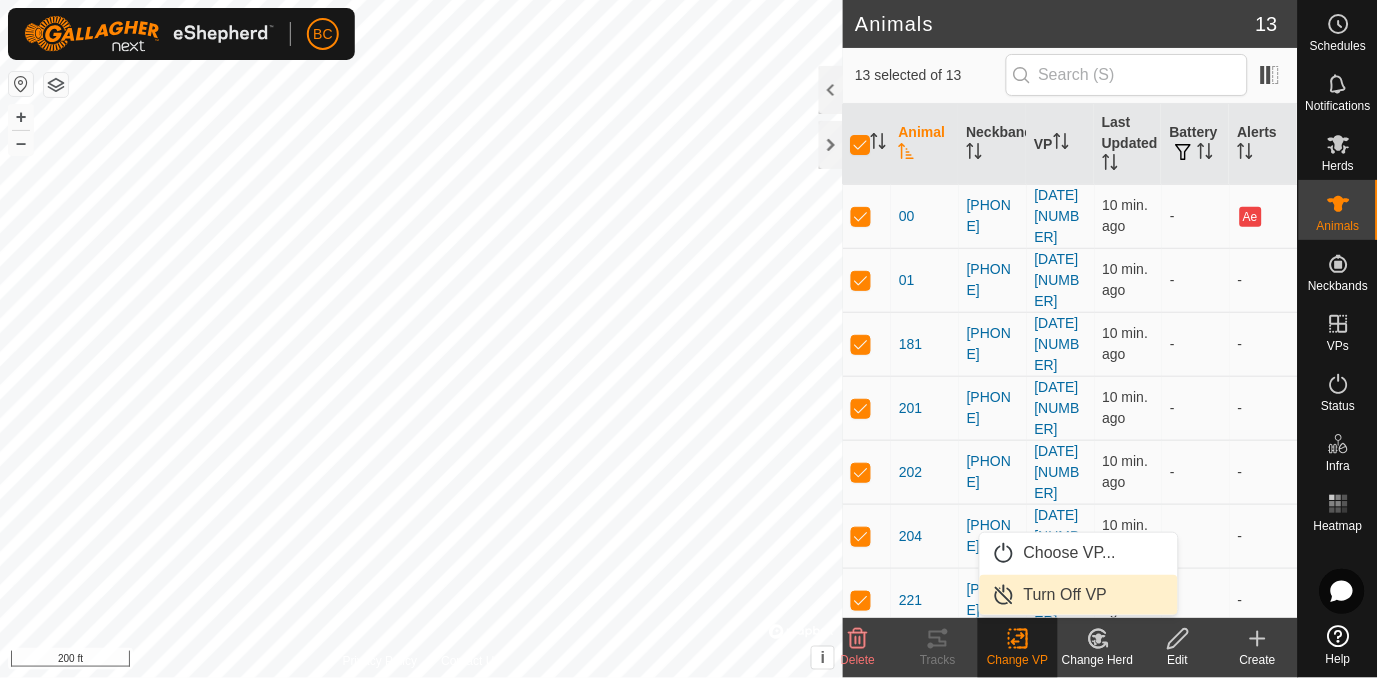 click on "Turn Off VP" at bounding box center (1079, 595) 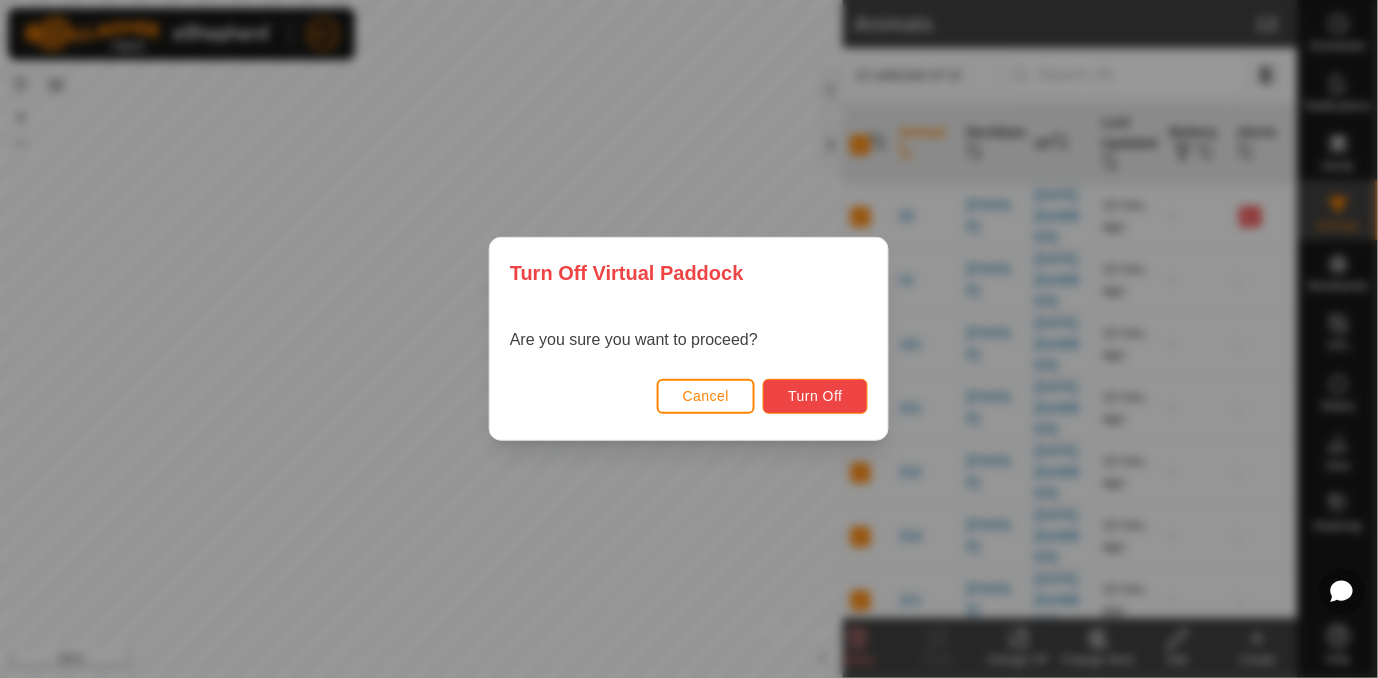 click on "Turn Off" at bounding box center (815, 396) 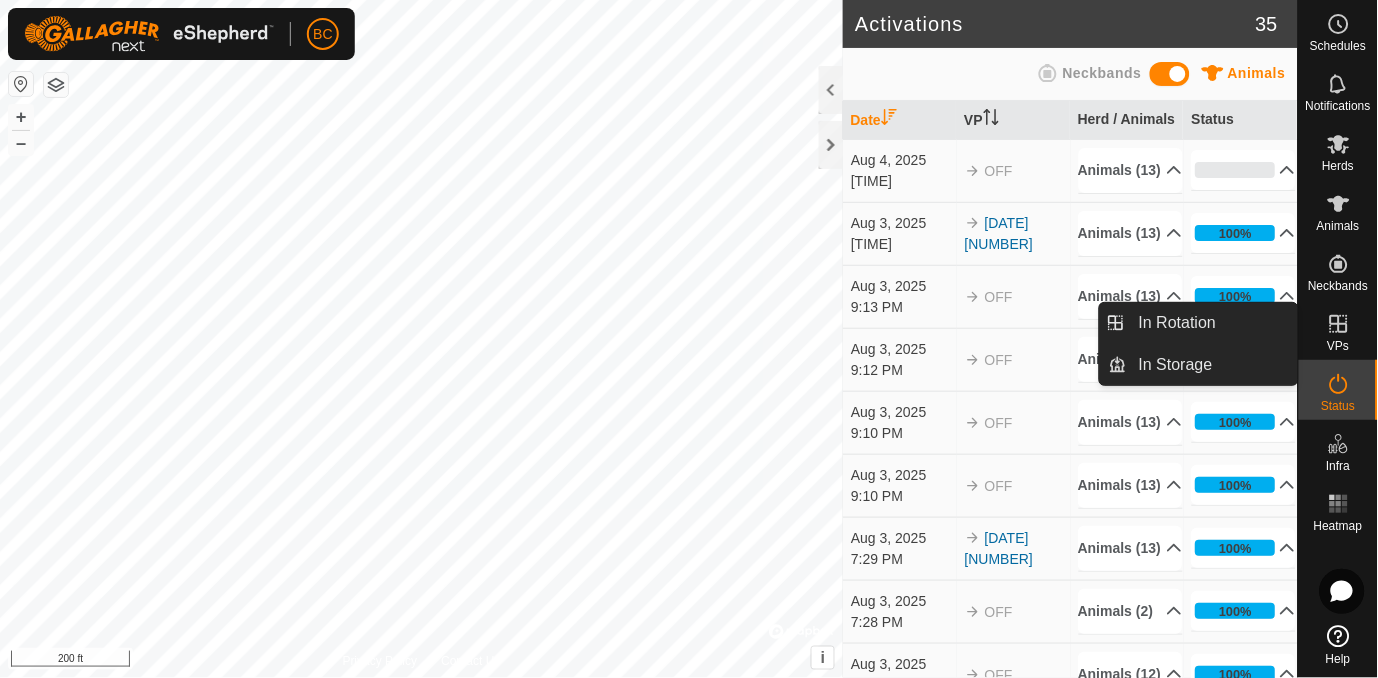 click 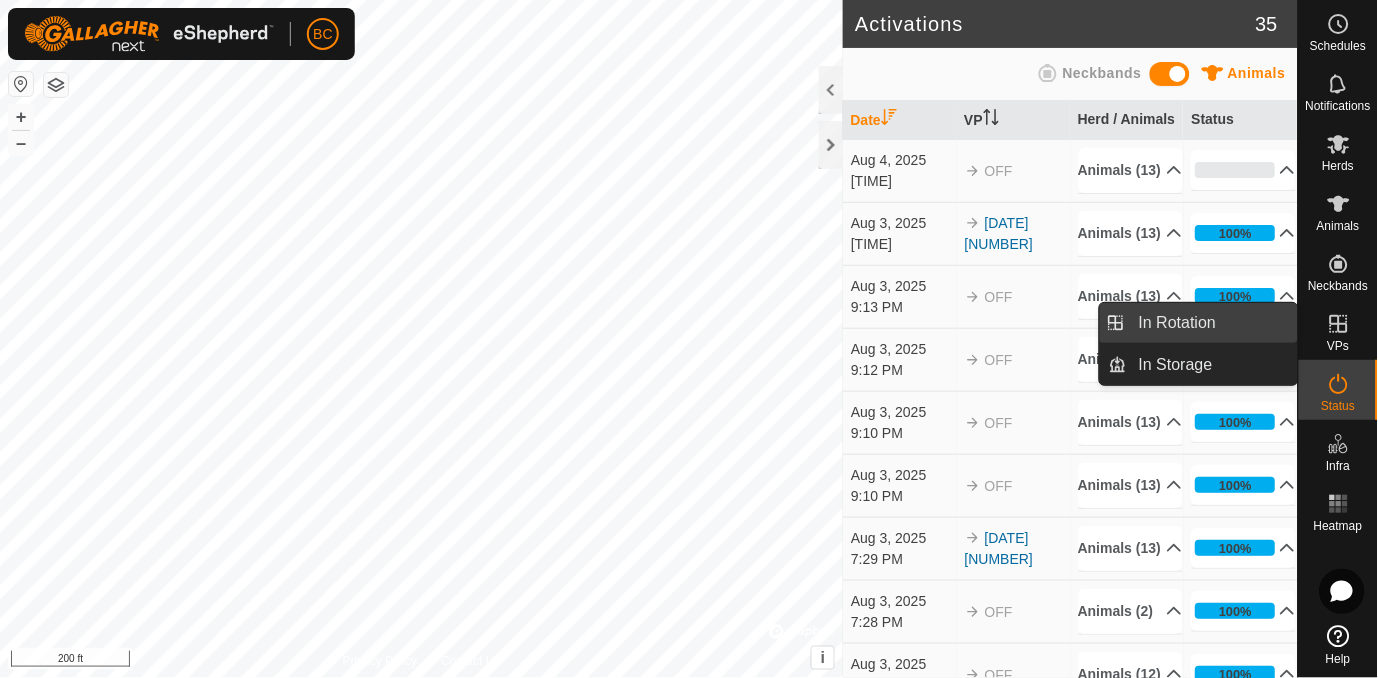 click on "In Rotation" at bounding box center [1212, 323] 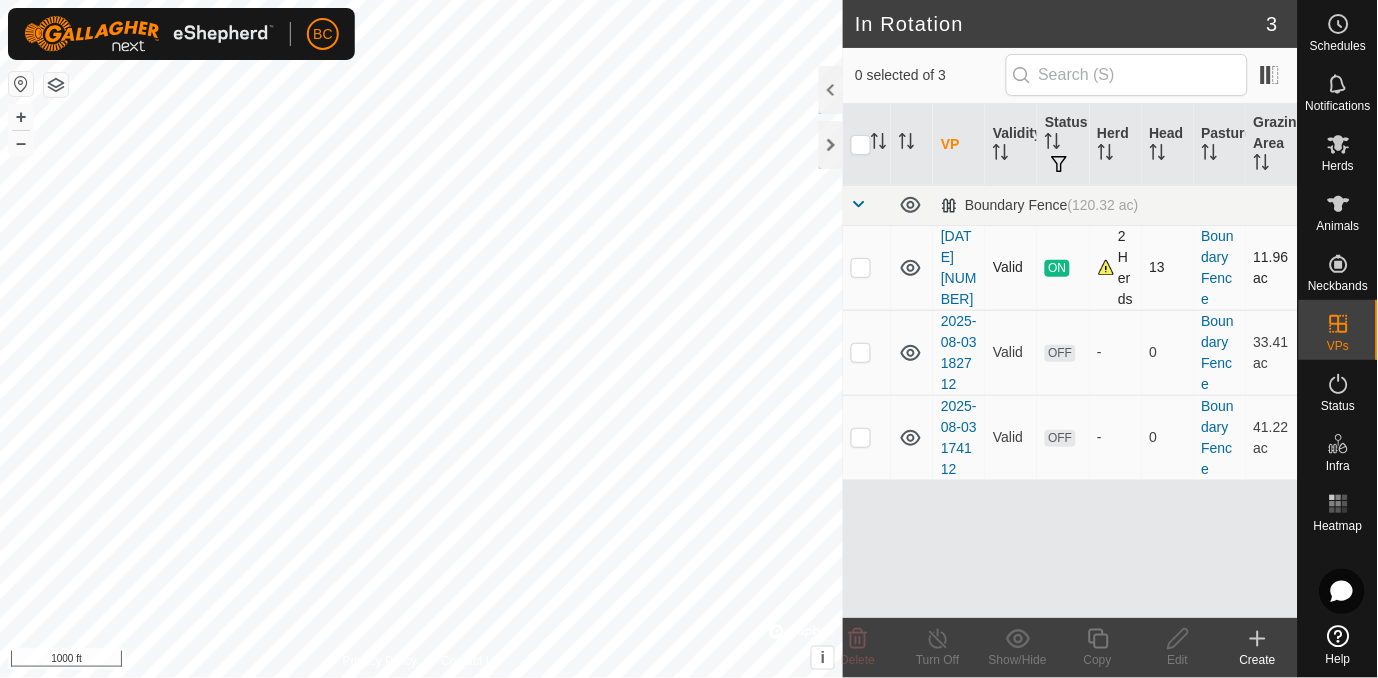 click at bounding box center [867, 267] 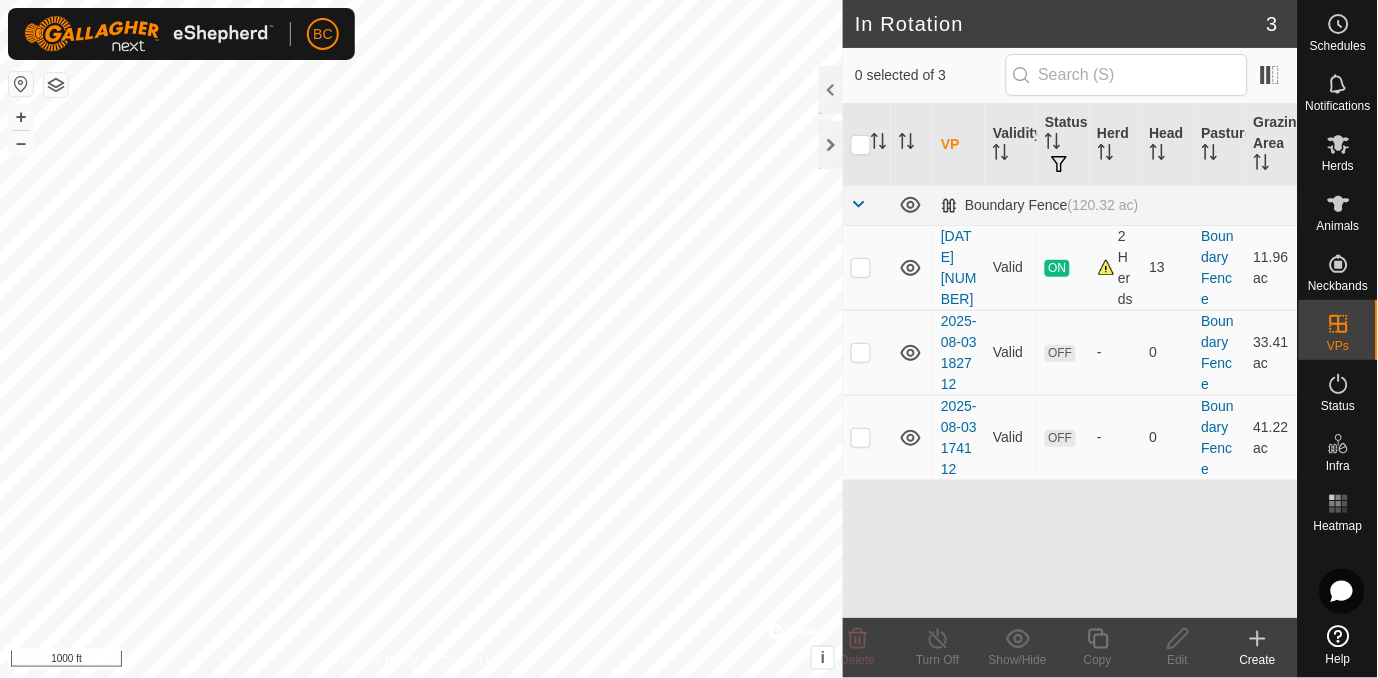 checkbox on "false" 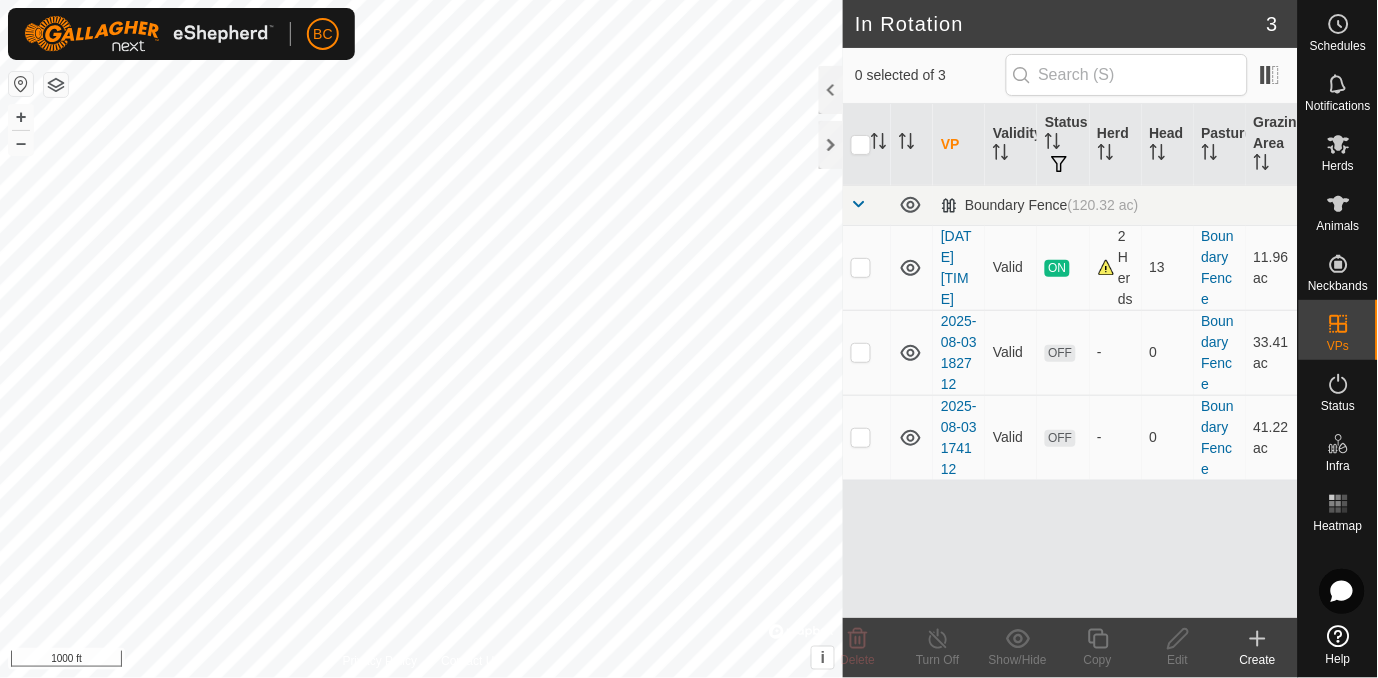 scroll, scrollTop: 0, scrollLeft: 0, axis: both 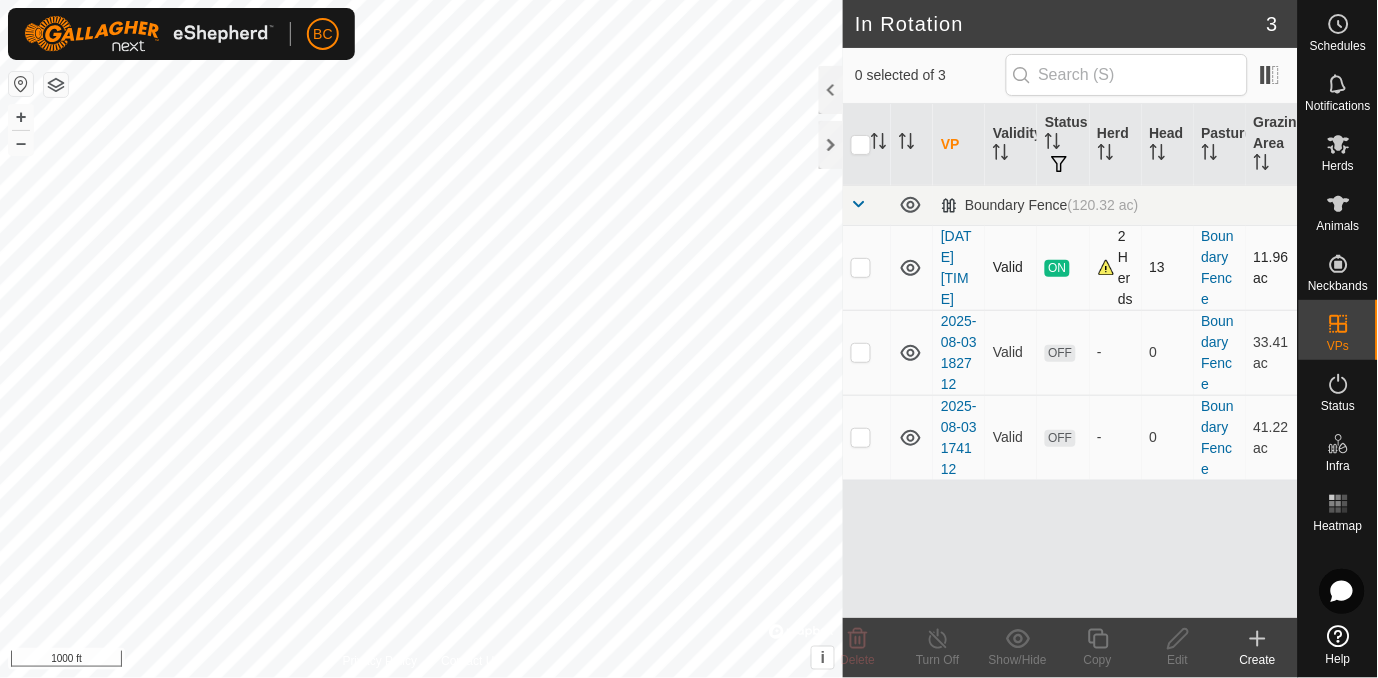click at bounding box center (867, 267) 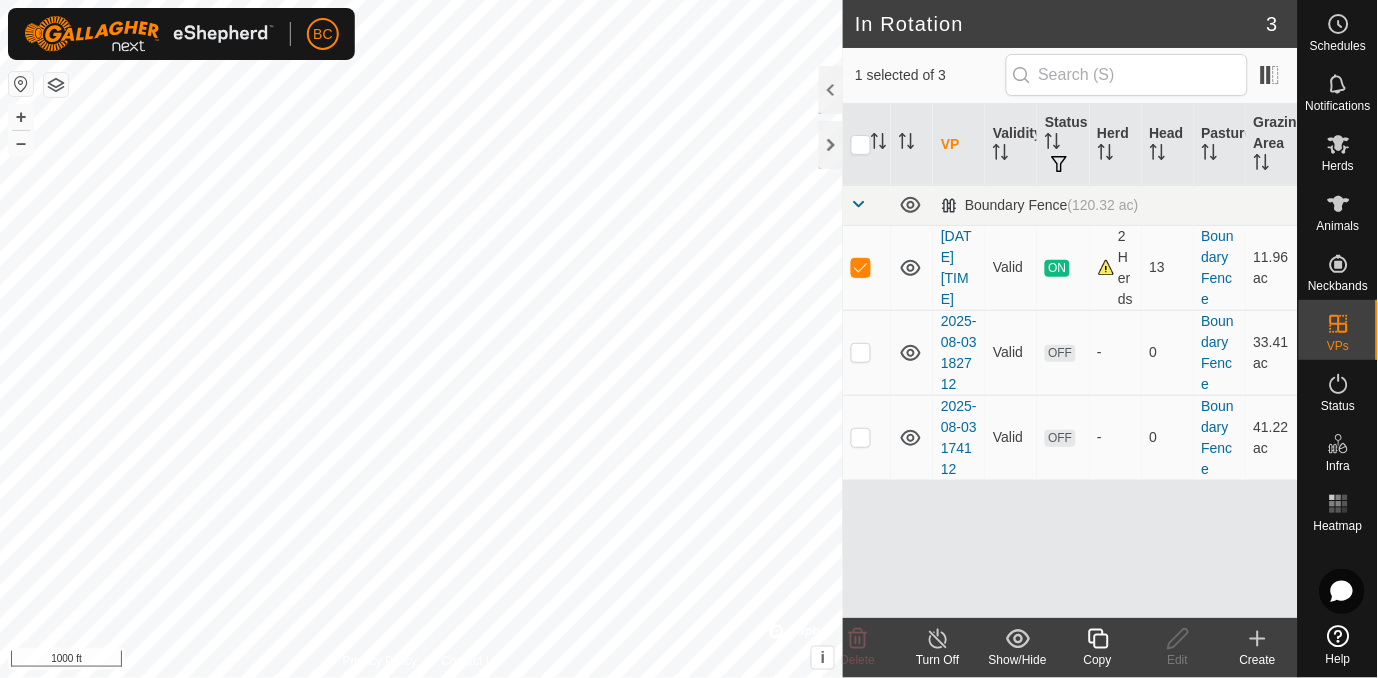click 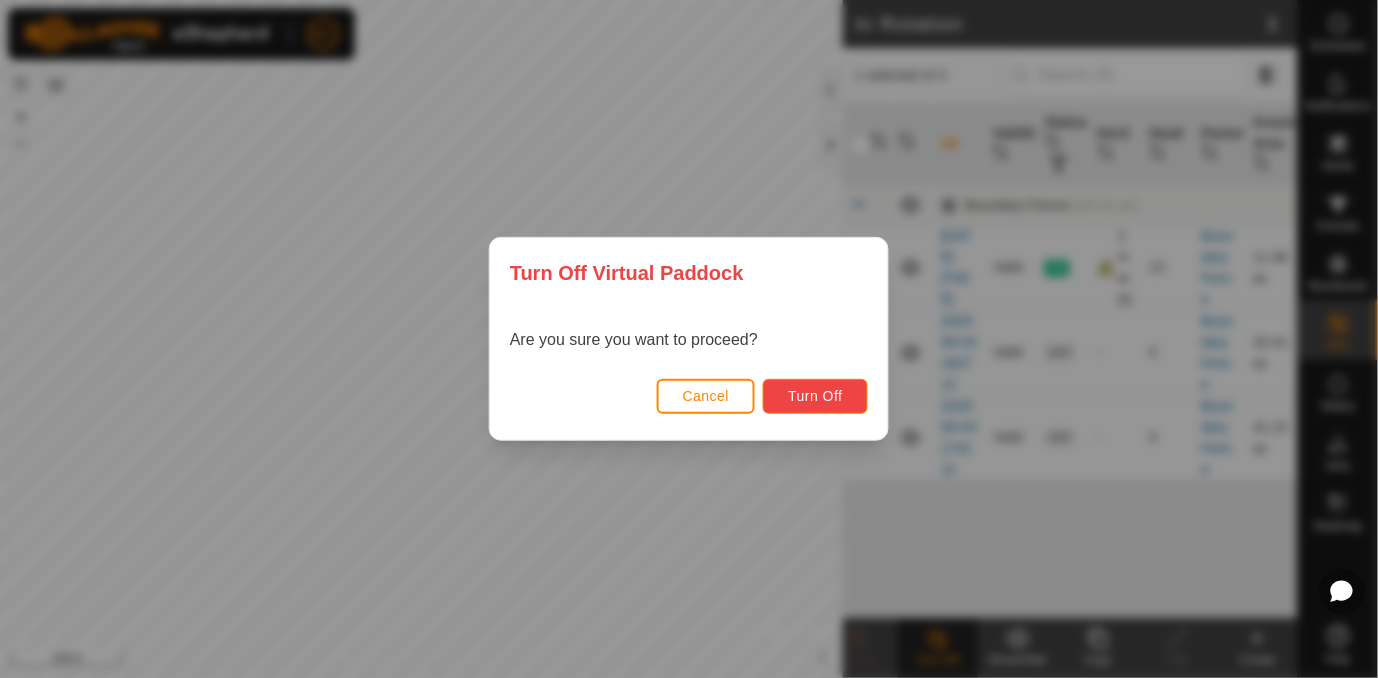 click on "Turn Off" at bounding box center [815, 396] 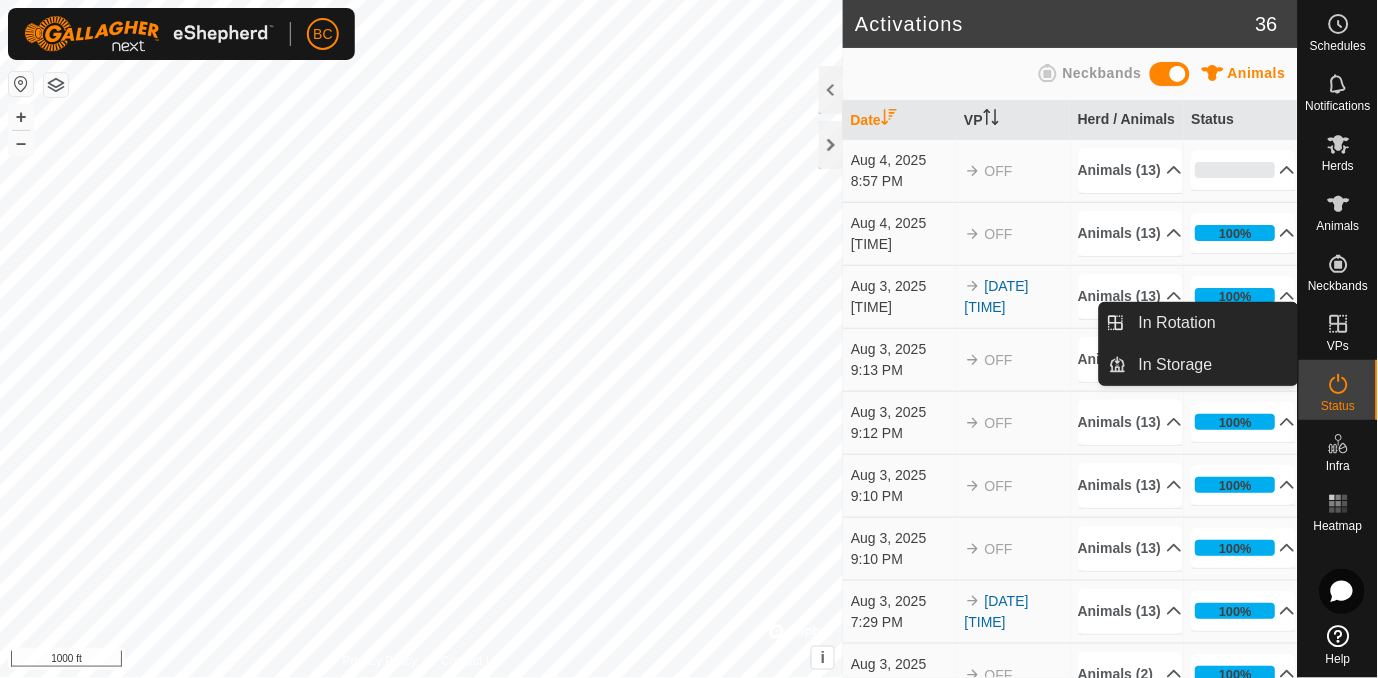 click on "VPs" at bounding box center [1338, 330] 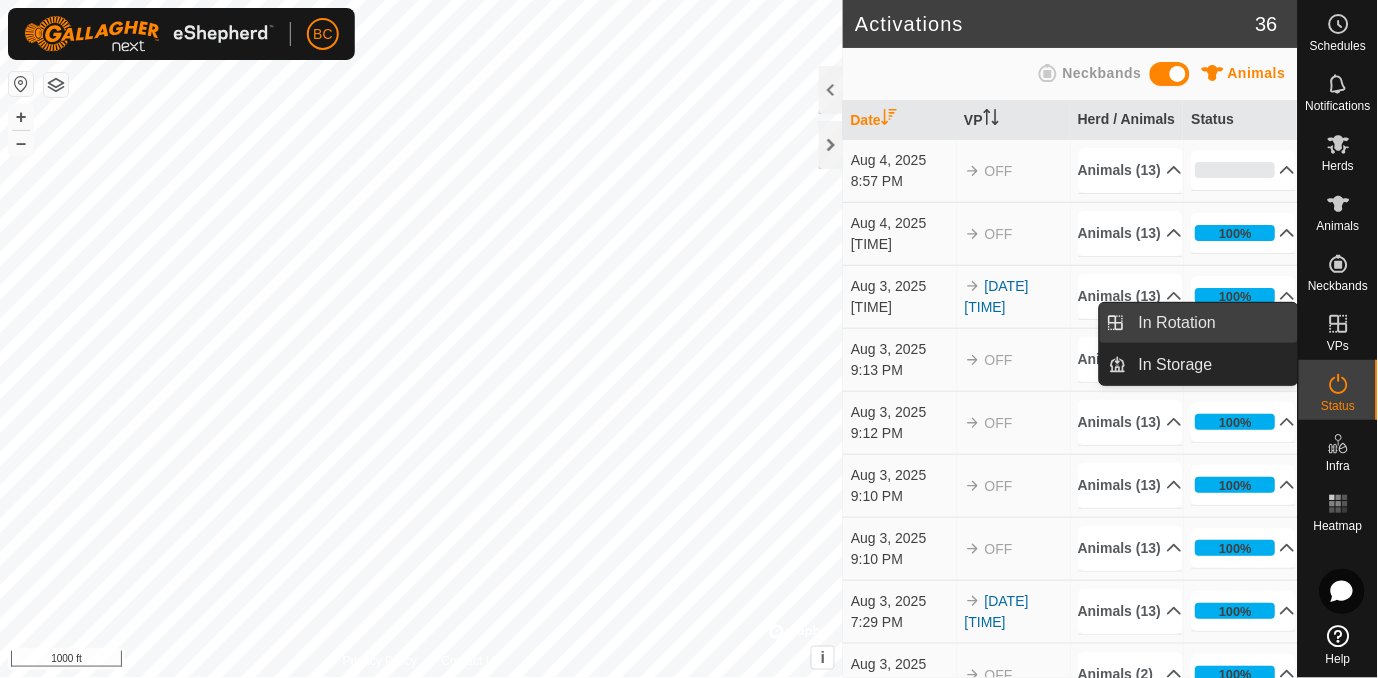 click on "In Rotation" at bounding box center (1212, 323) 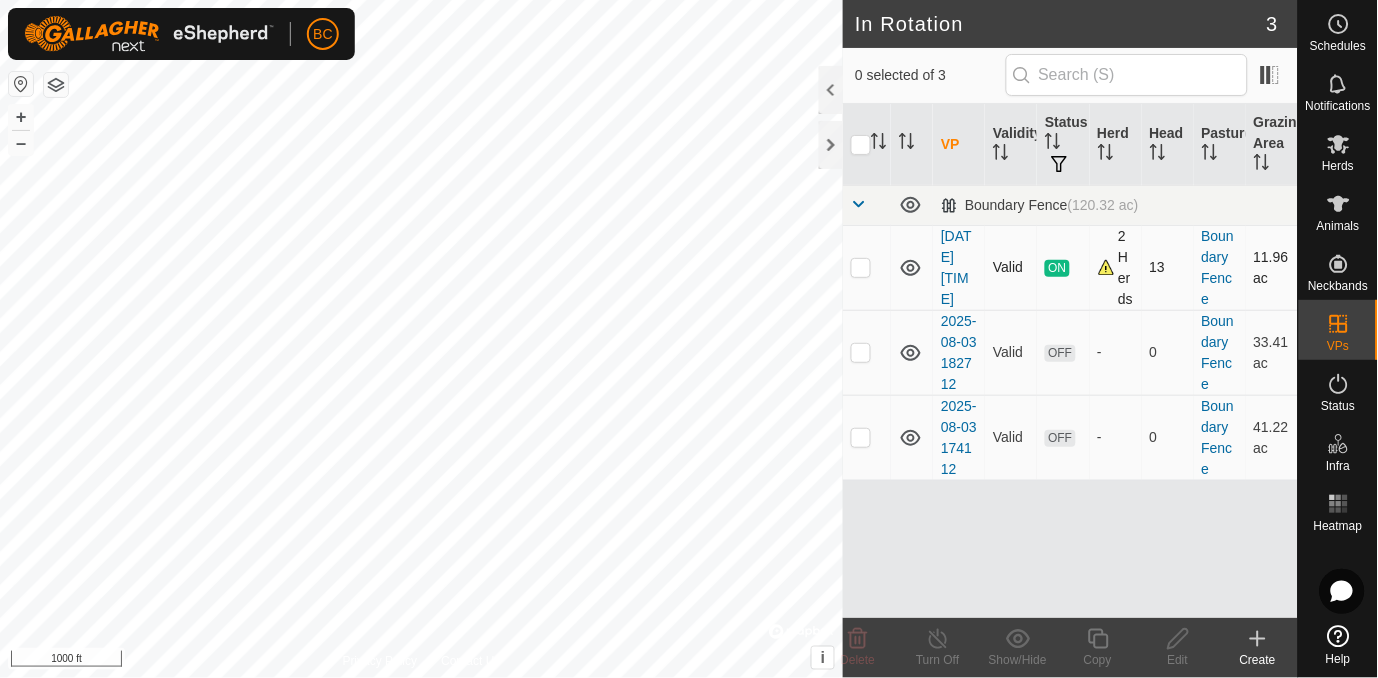 click at bounding box center [861, 267] 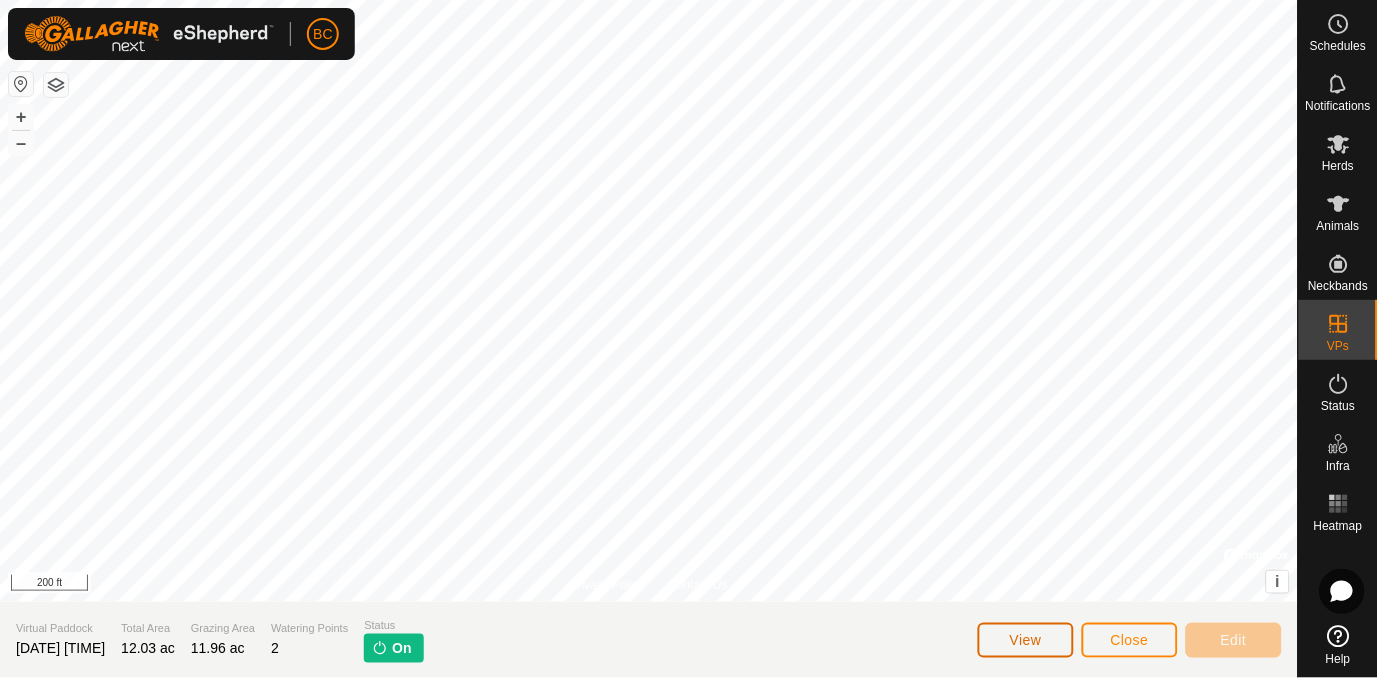 click on "View" 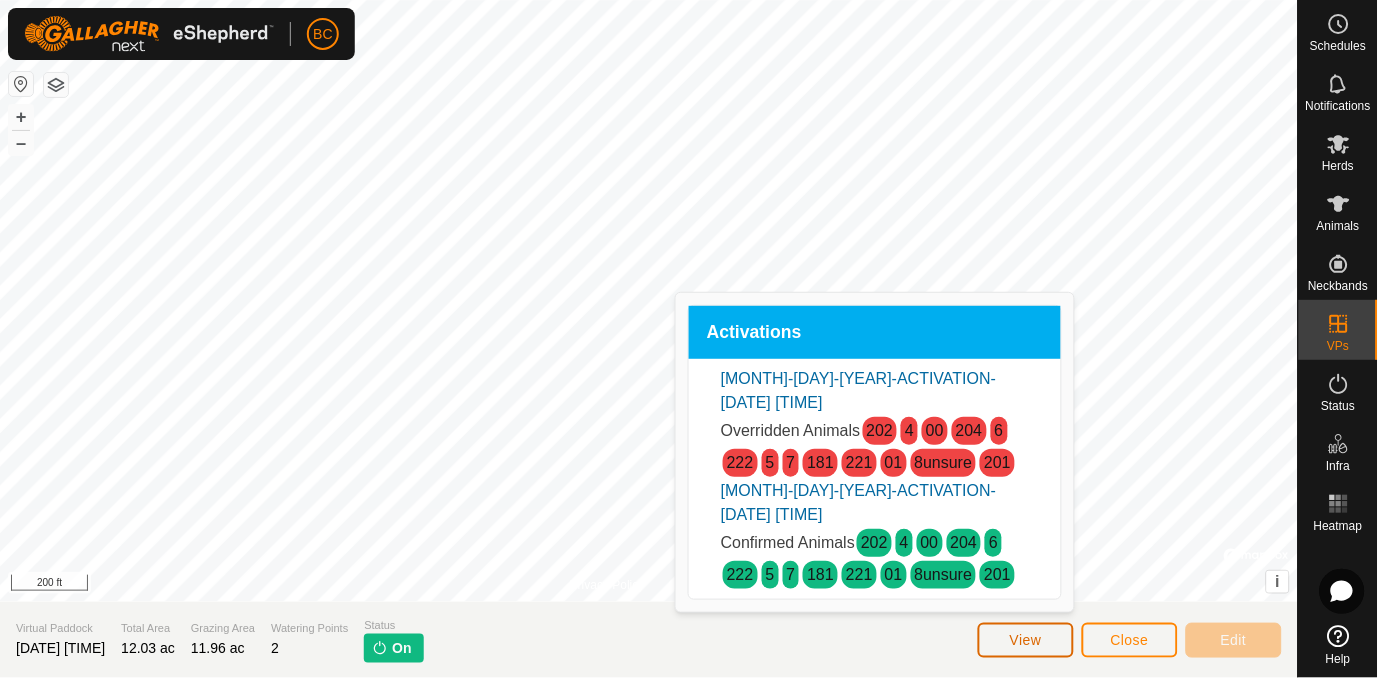 click on "View" 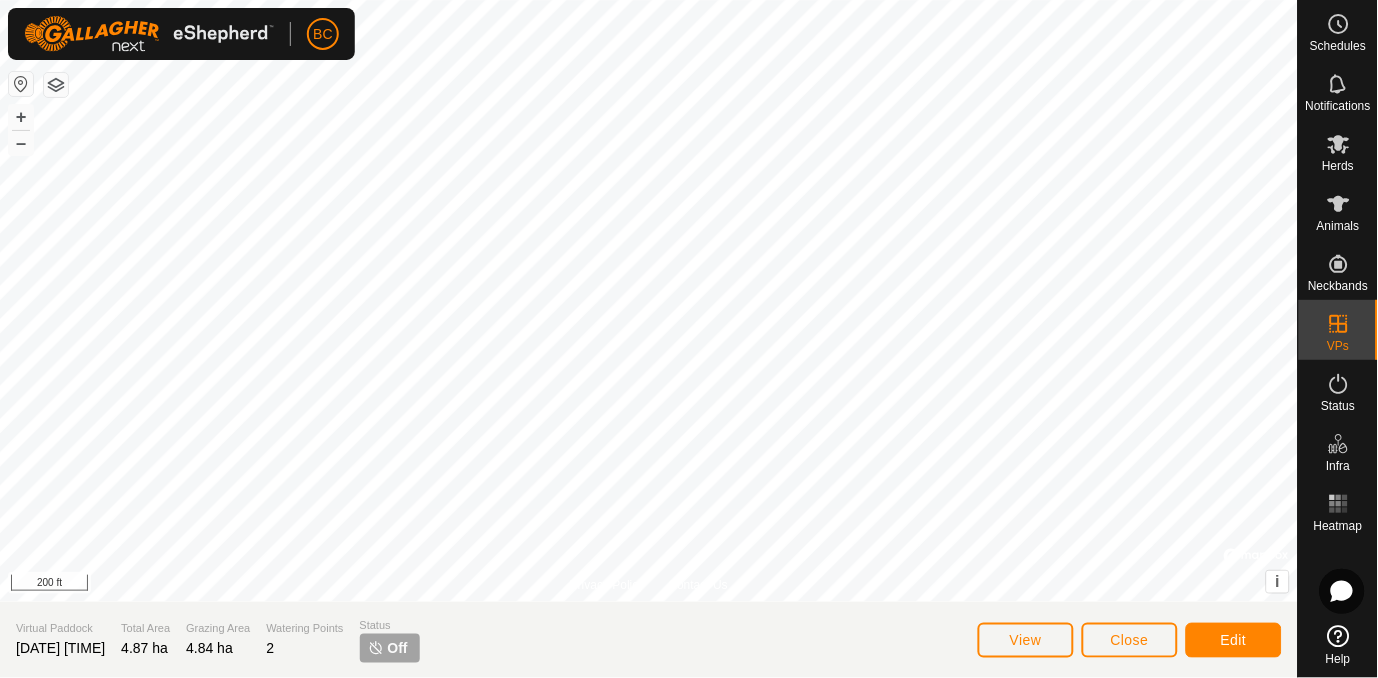 scroll, scrollTop: 0, scrollLeft: 0, axis: both 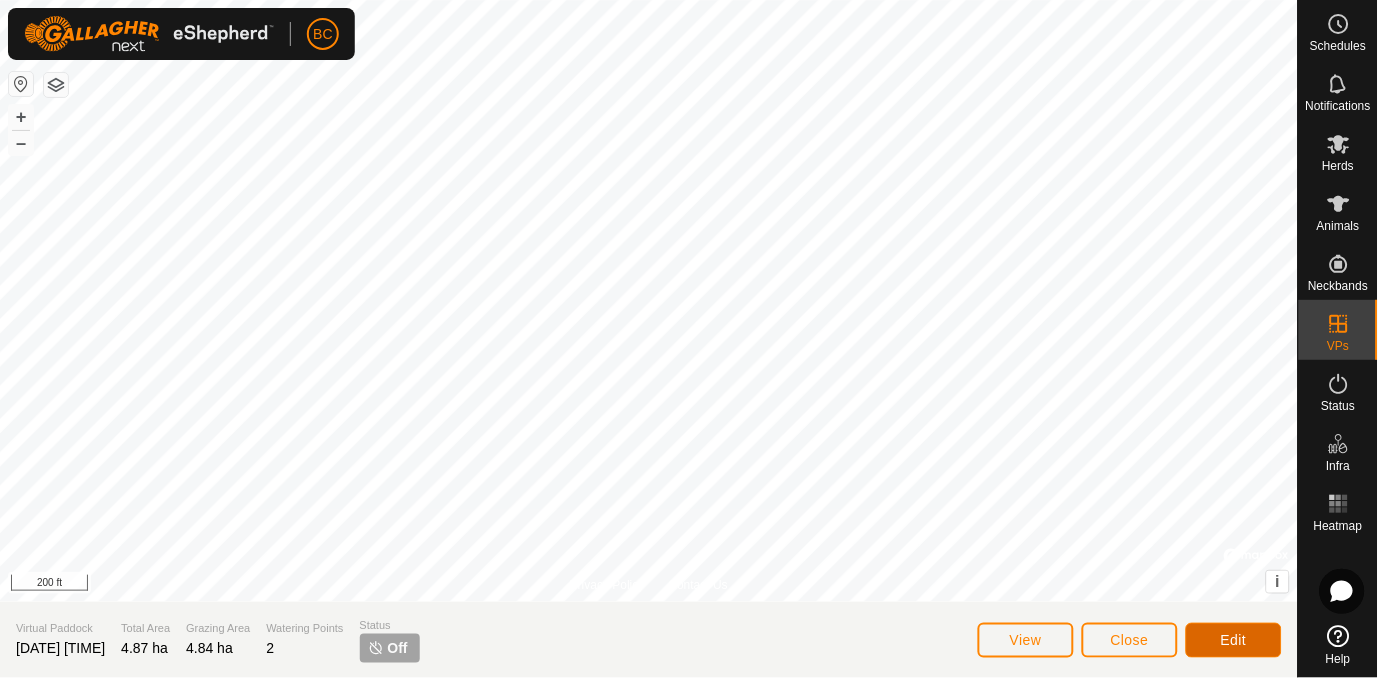 click on "Edit" 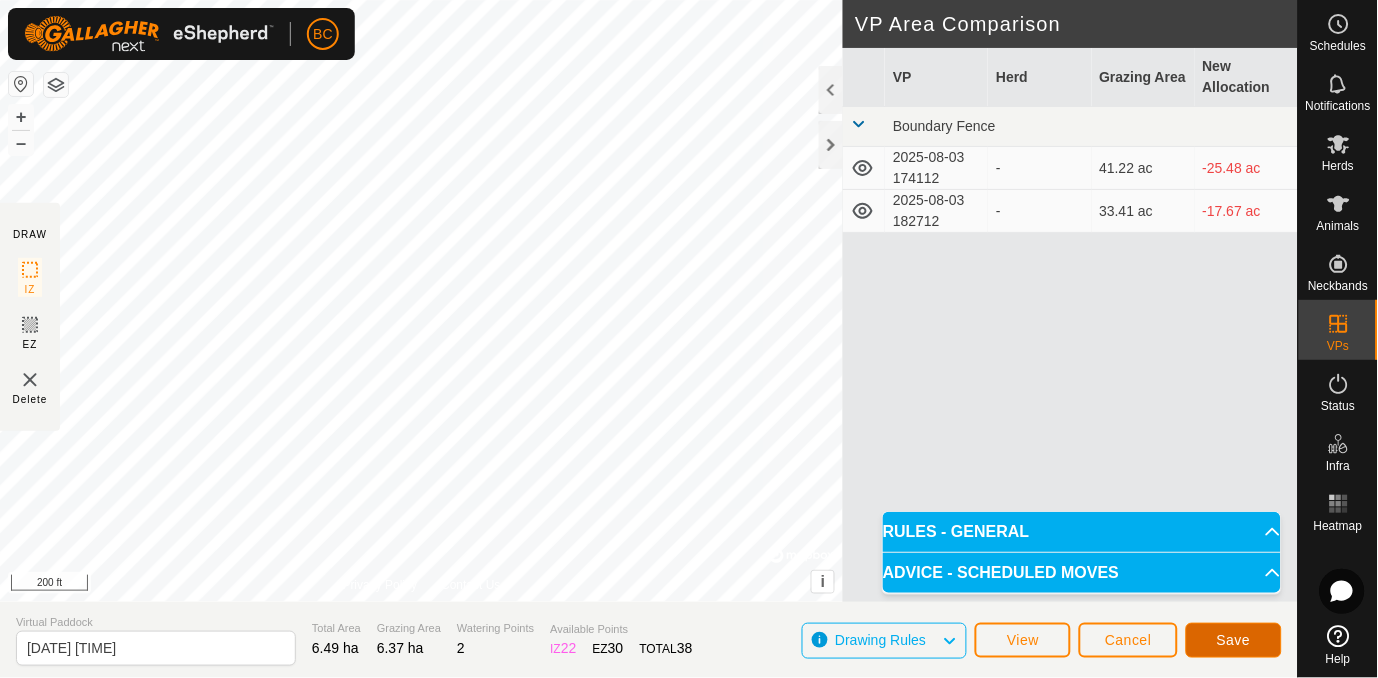 click on "Save" 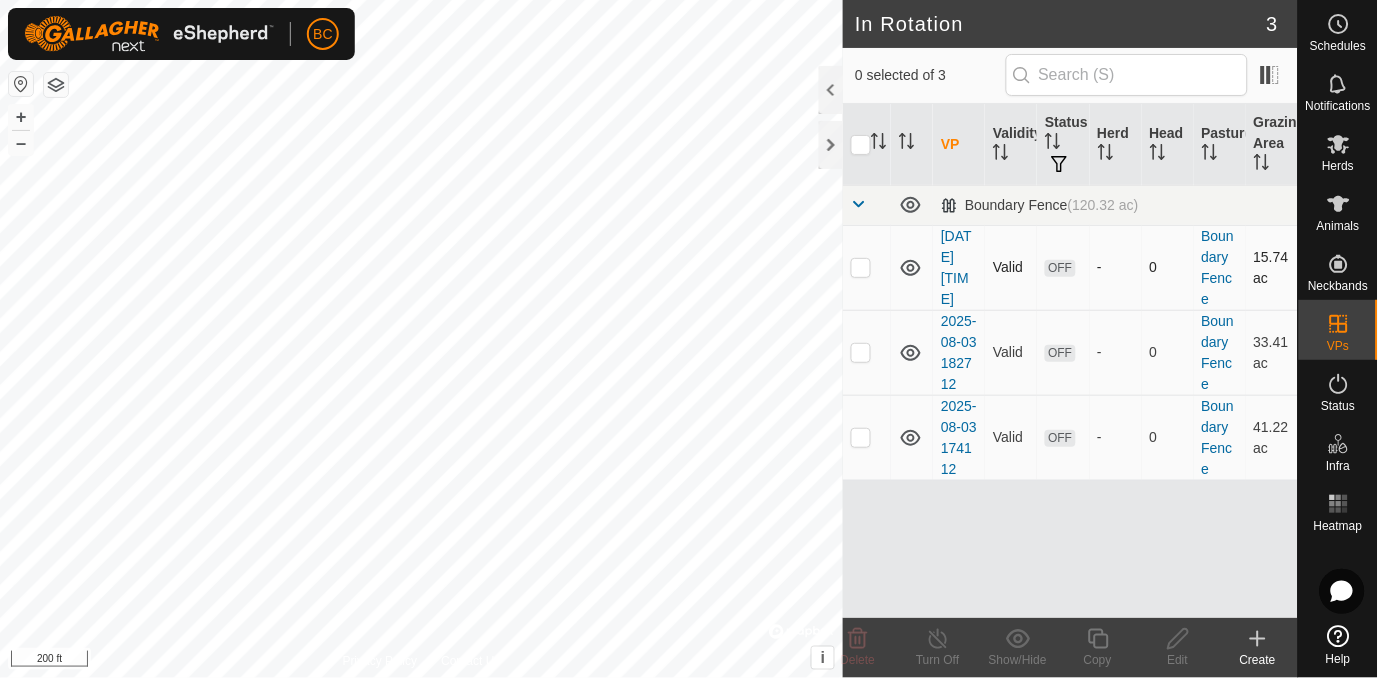 click at bounding box center [861, 267] 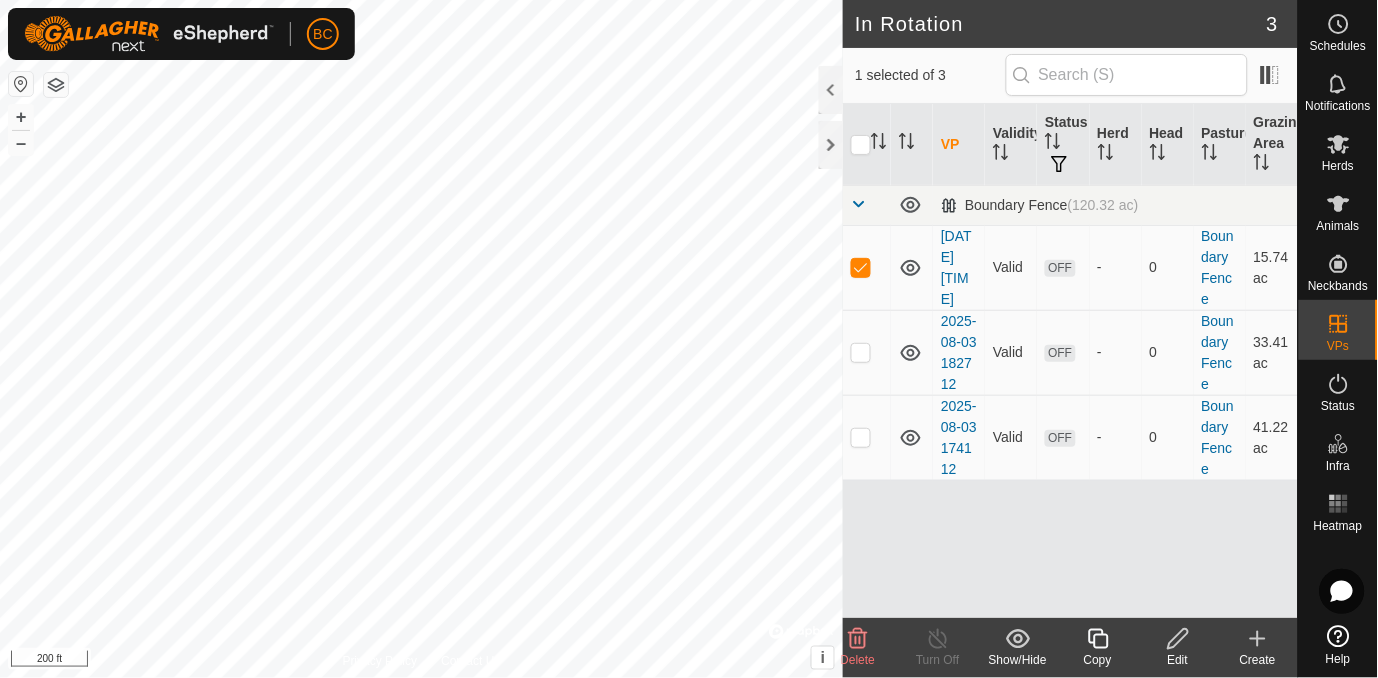 click on "Edit" 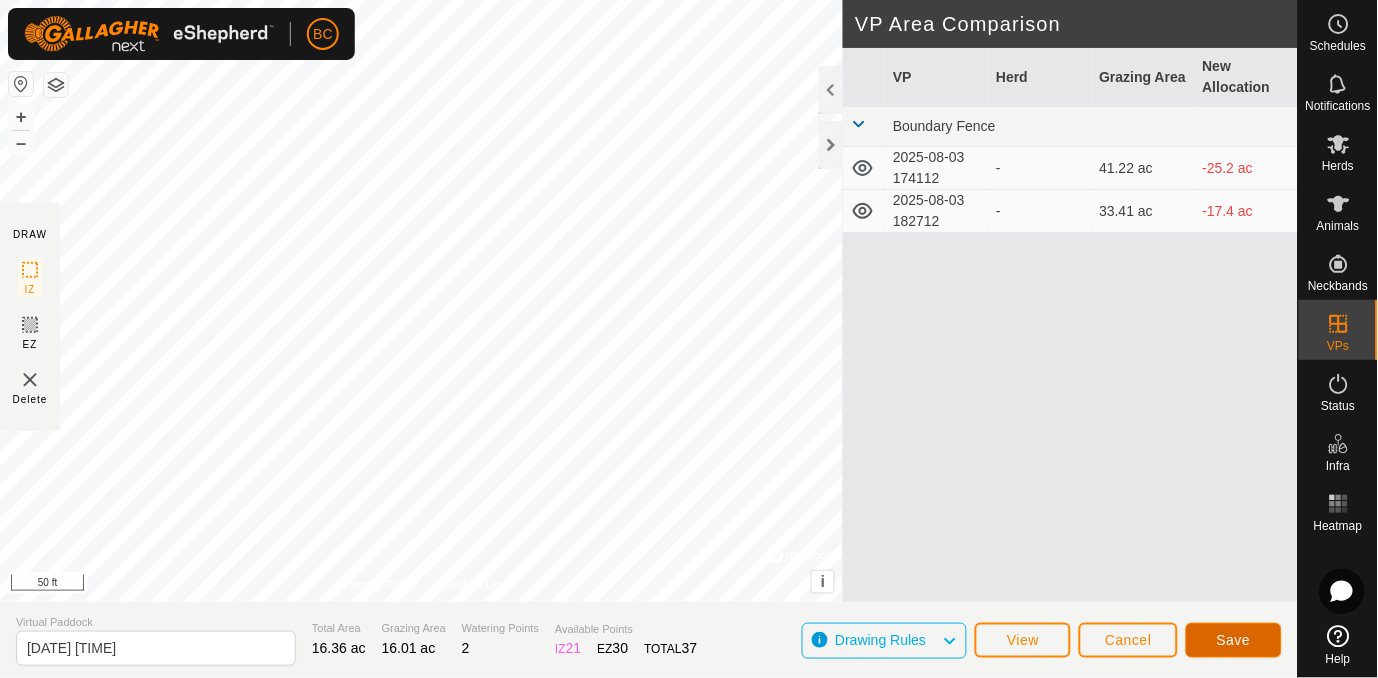 click on "Save" 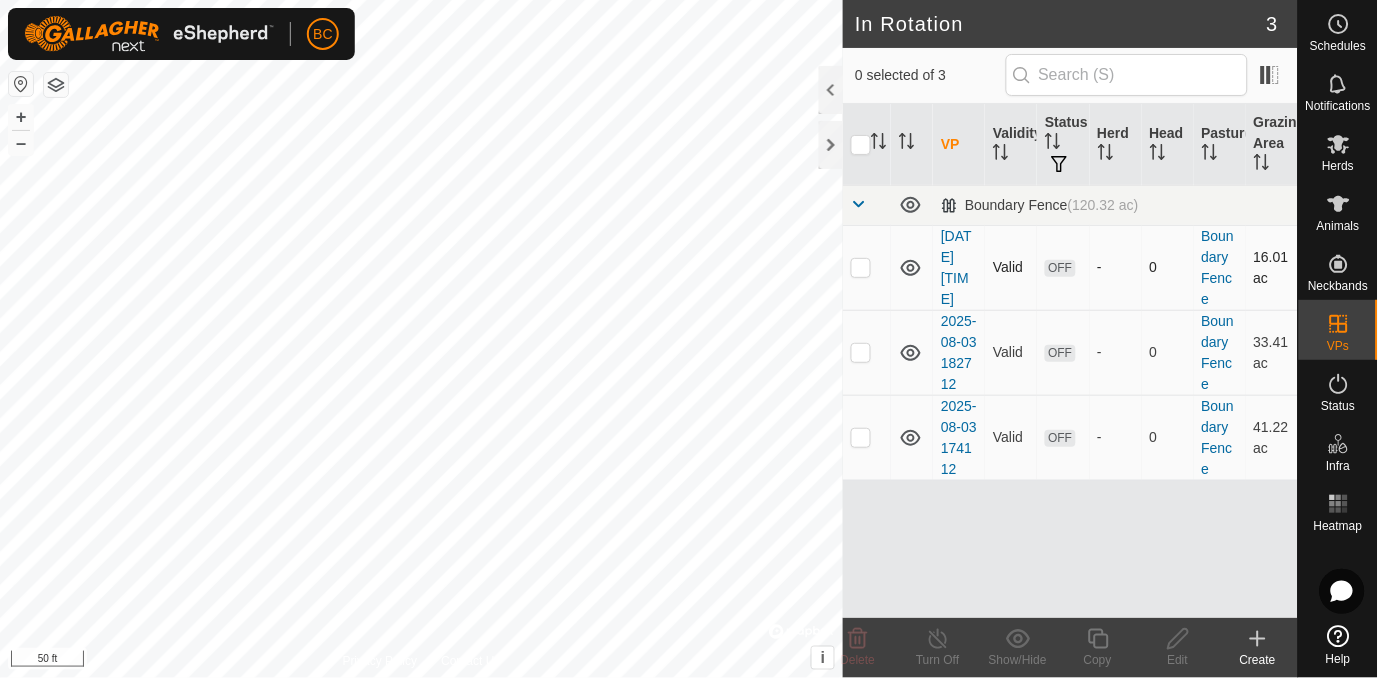 click at bounding box center (861, 267) 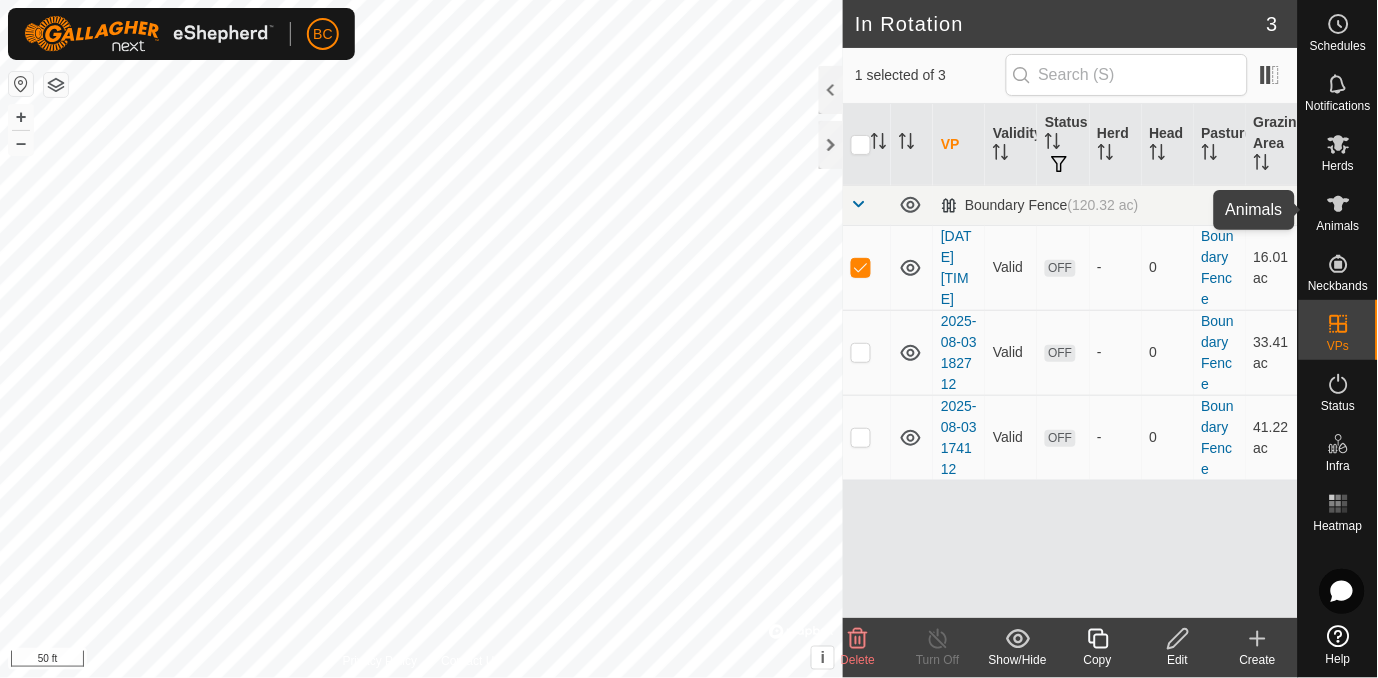 click 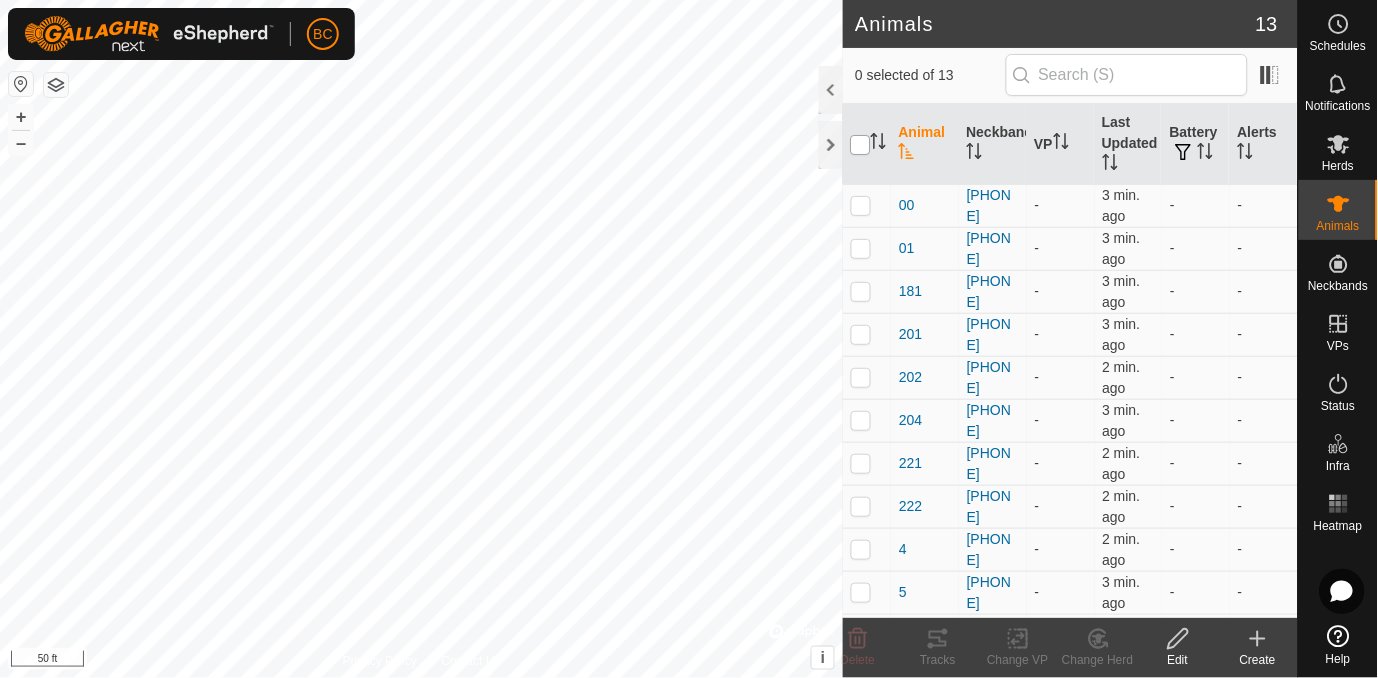 click at bounding box center (861, 145) 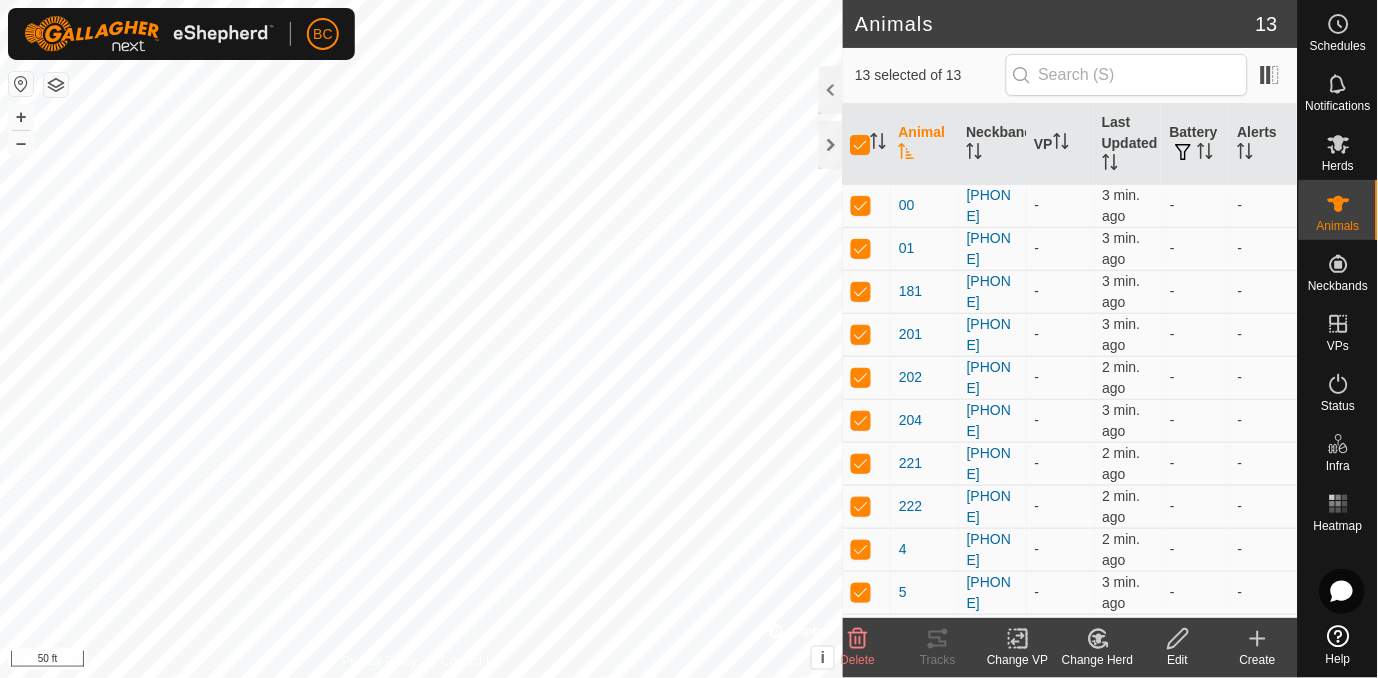 click 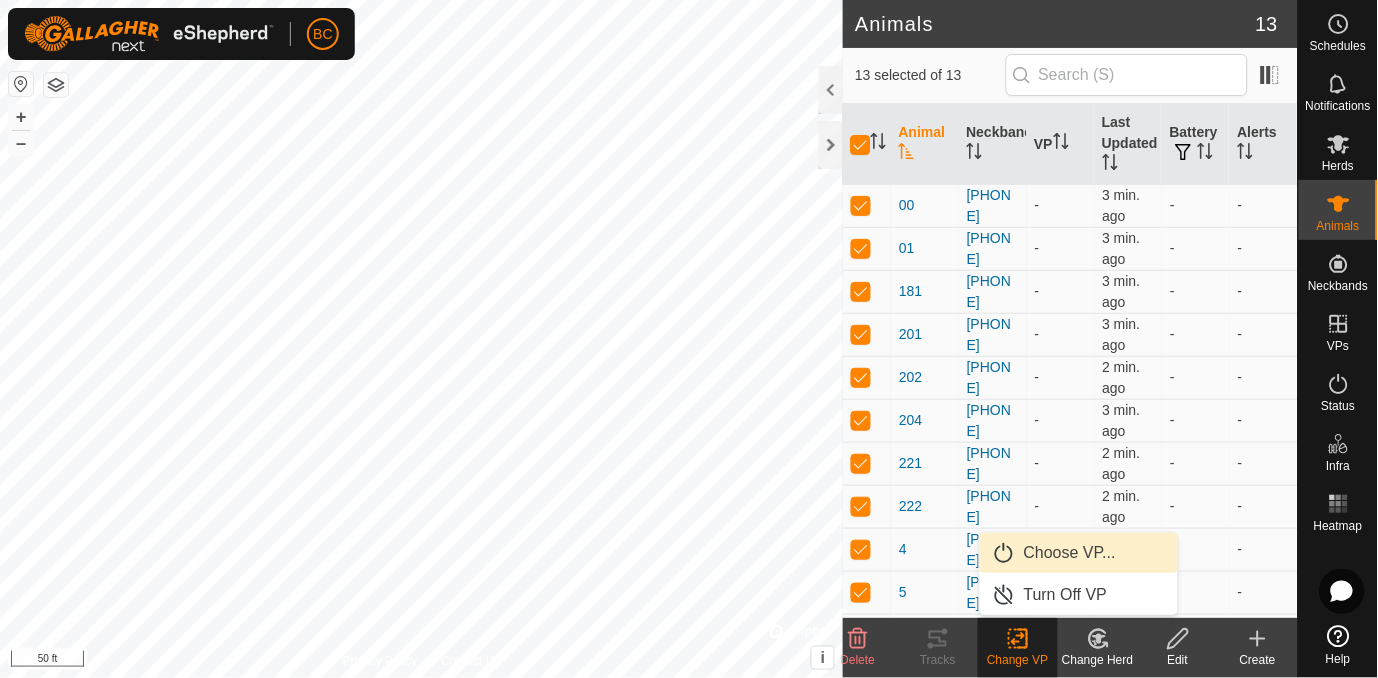 click on "Choose VP..." at bounding box center [1079, 553] 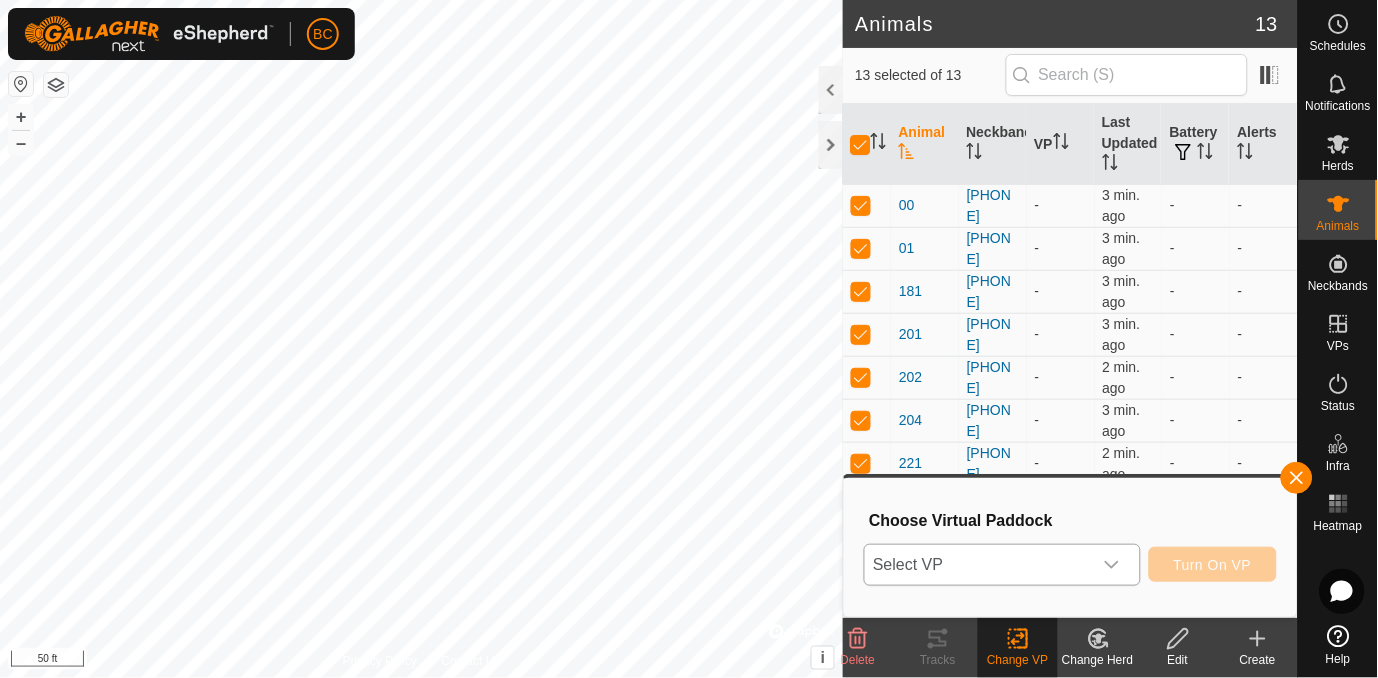click 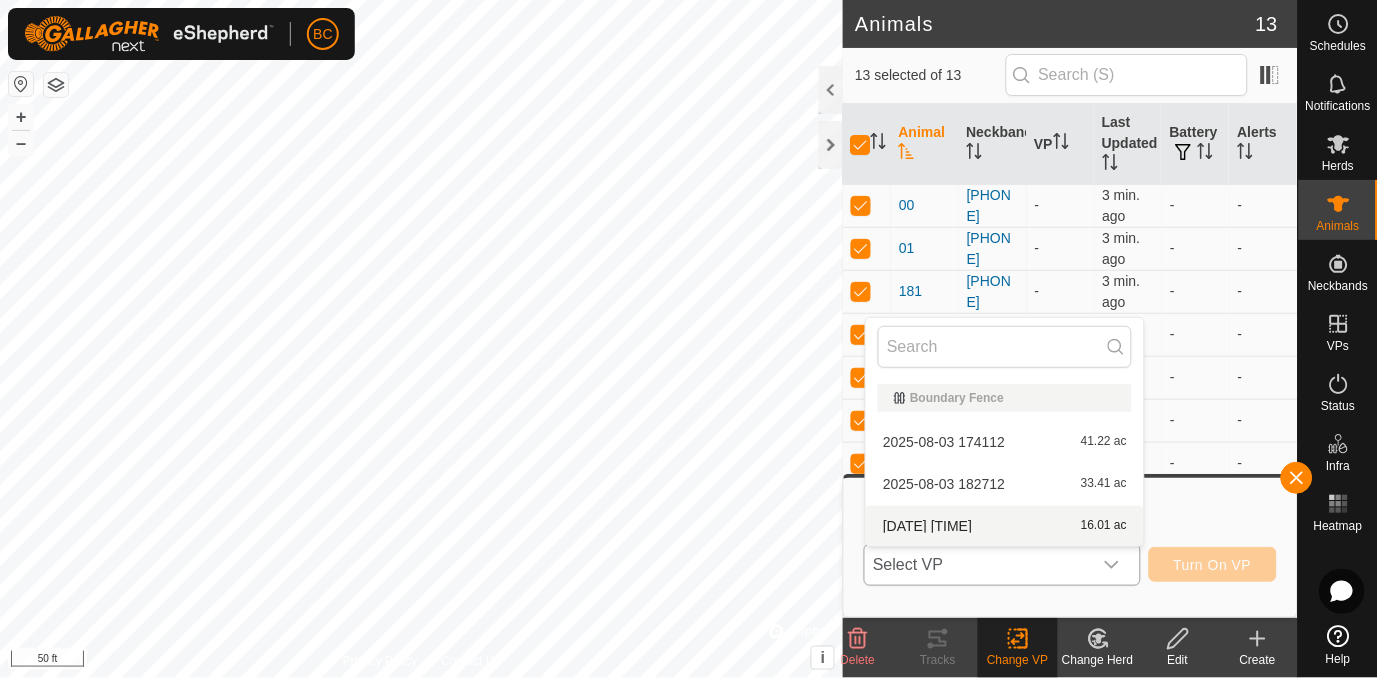 click on "2025-08-03 192625  16.01 ac" at bounding box center [1005, 526] 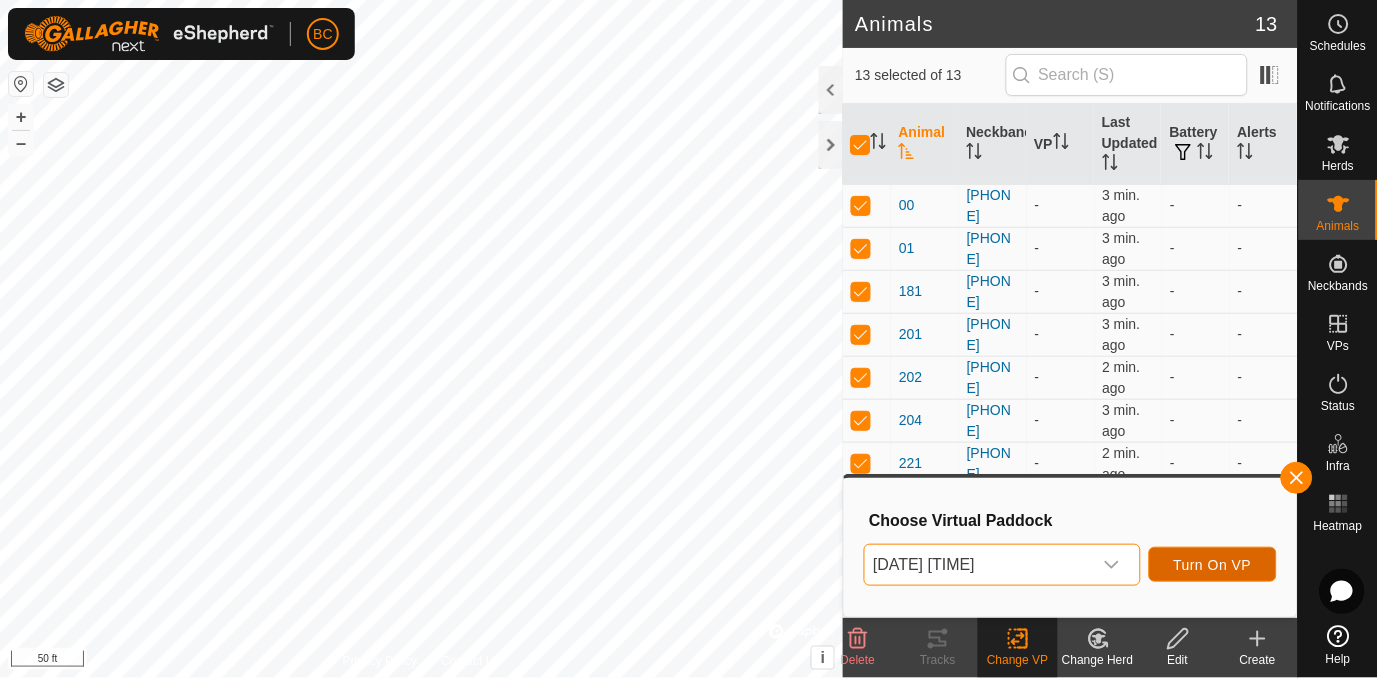 click on "Turn On VP" at bounding box center [1213, 565] 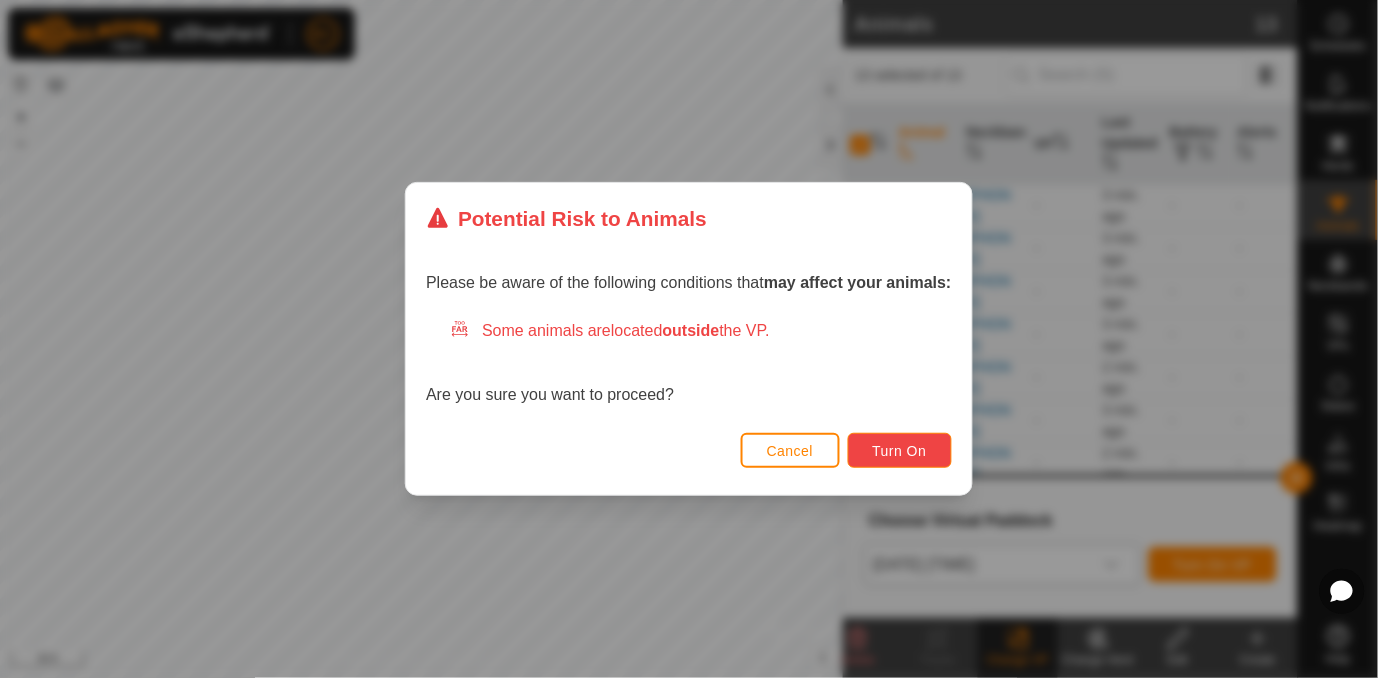 click on "Turn On" at bounding box center [900, 450] 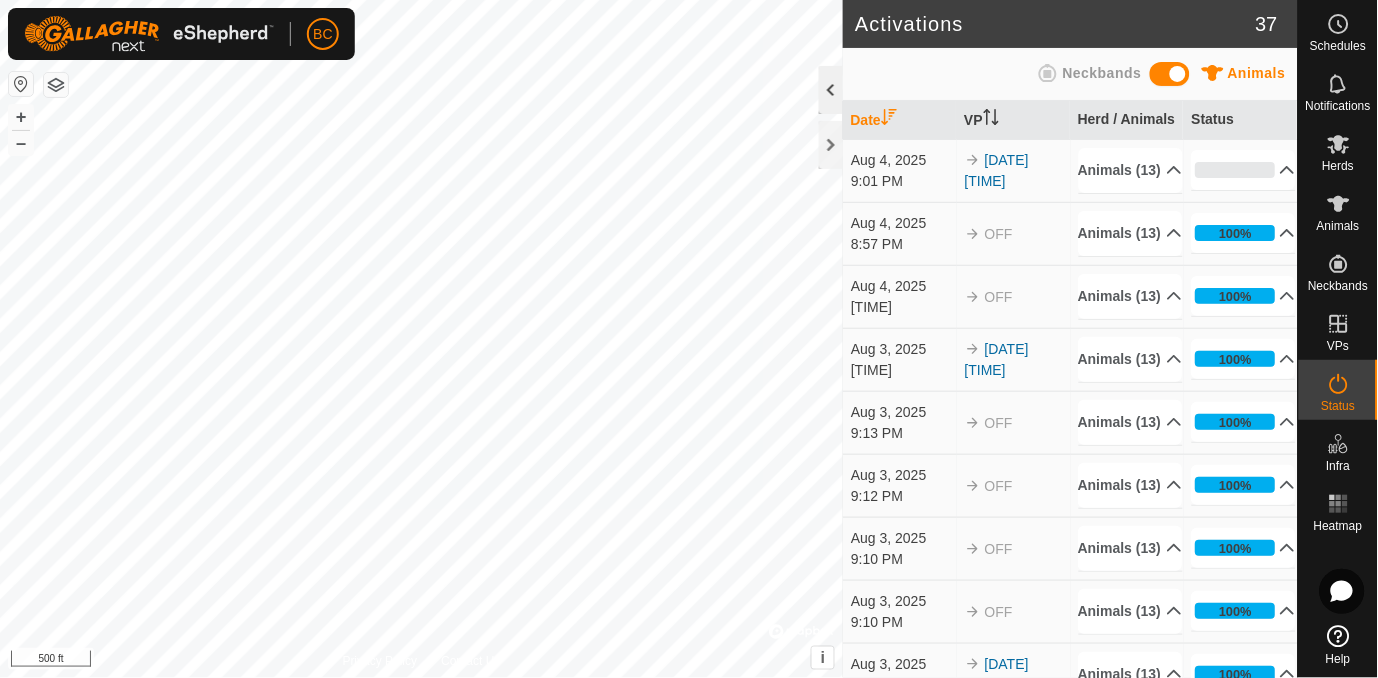 click 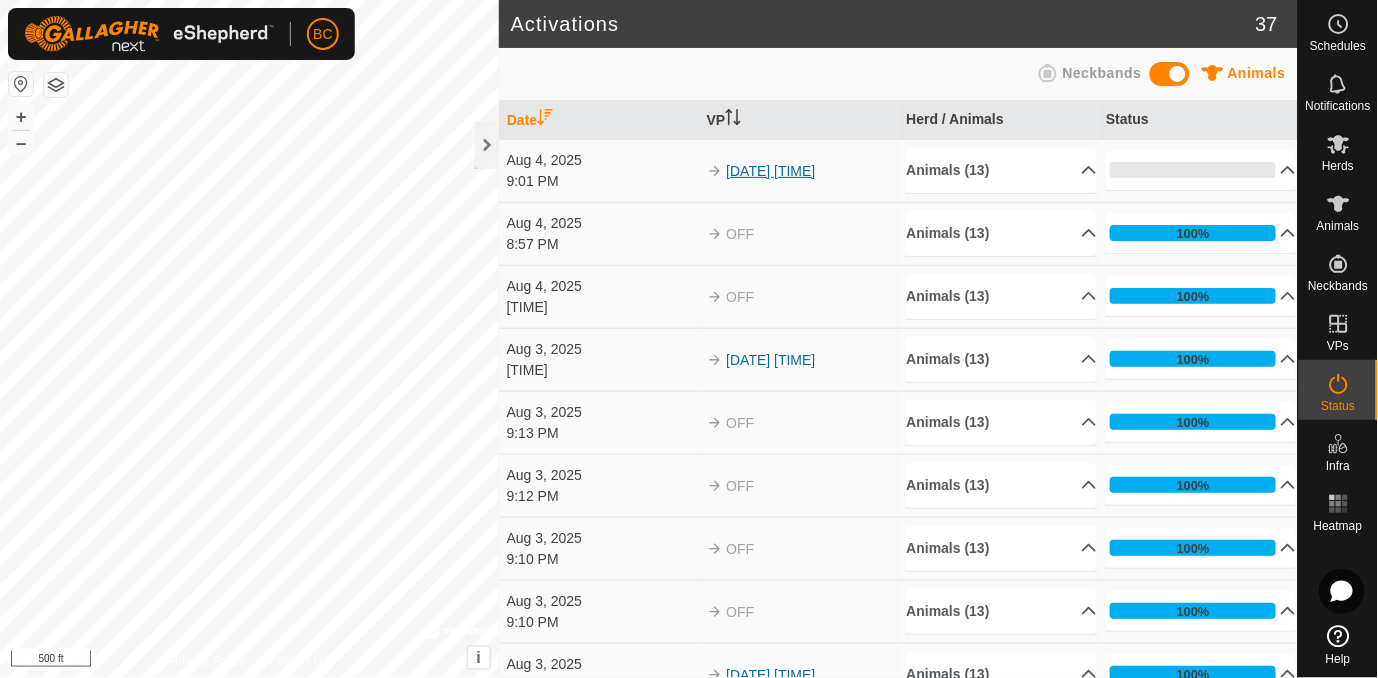 click on "[DATE] [TIME]" at bounding box center (771, 171) 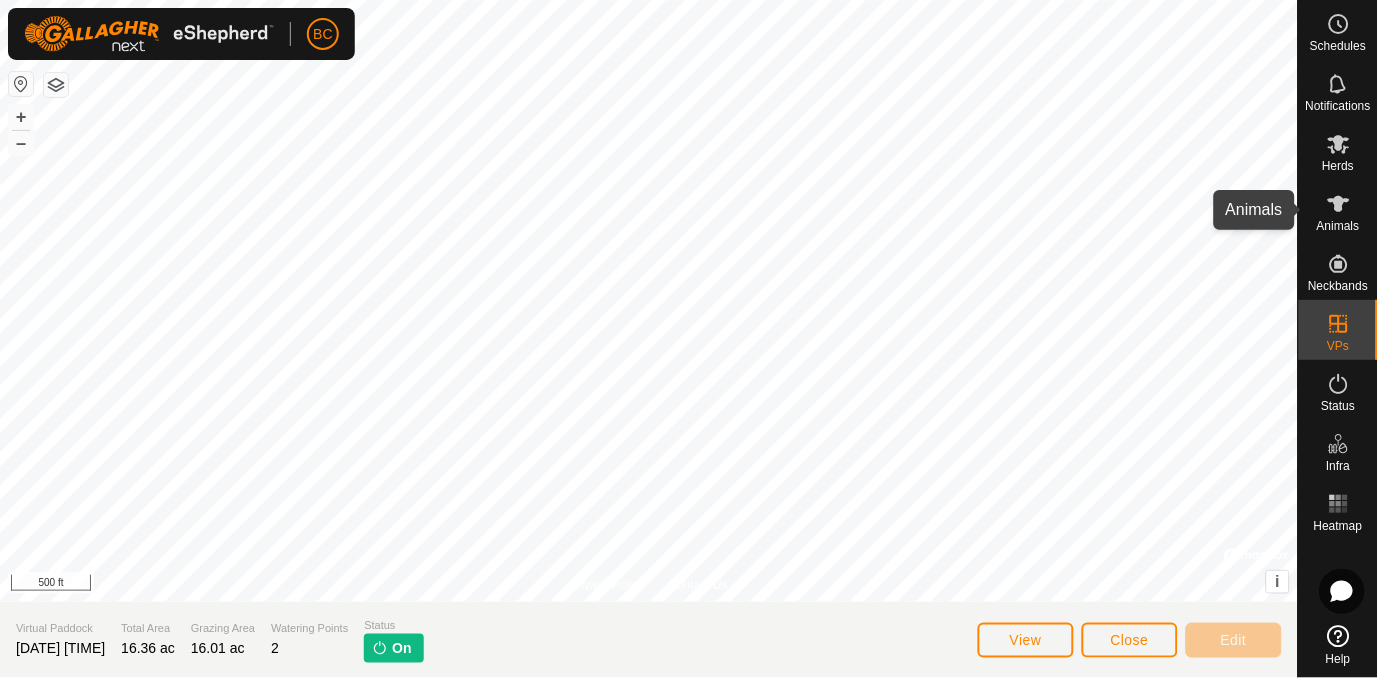 click on "Animals" at bounding box center (1338, 226) 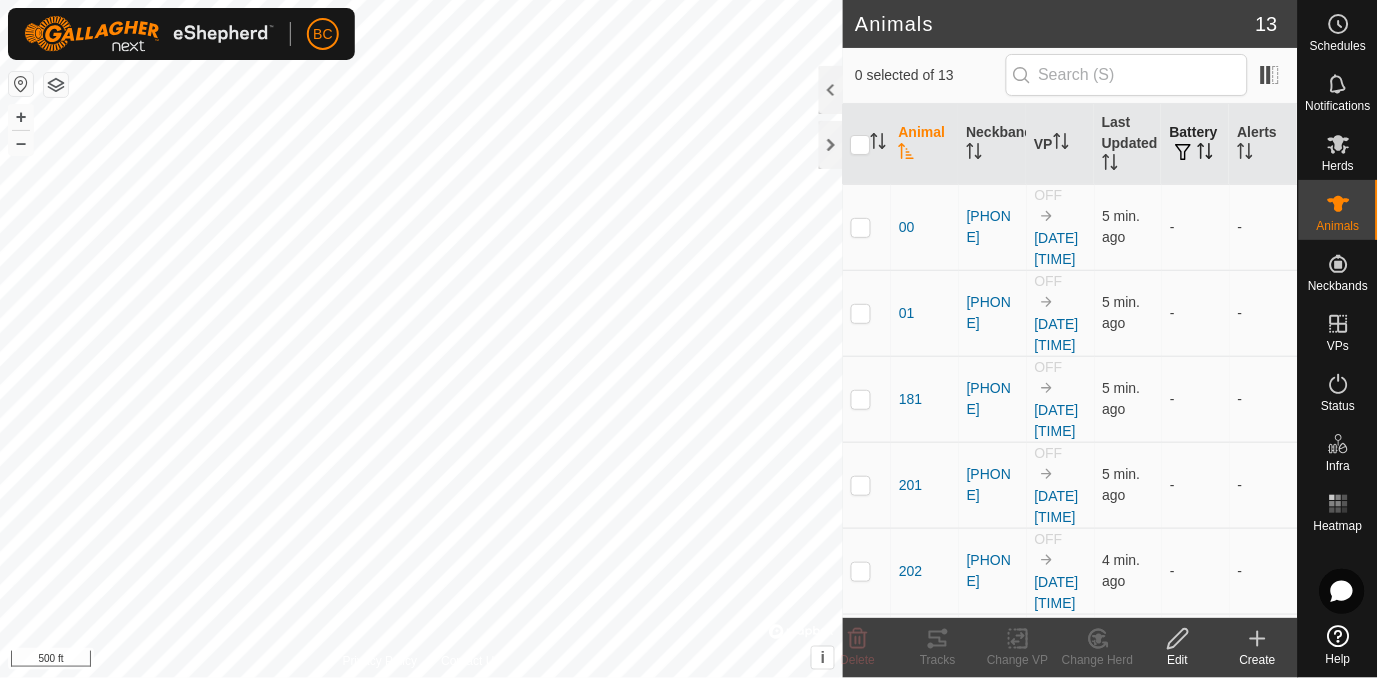 click on "Battery" at bounding box center [1196, 144] 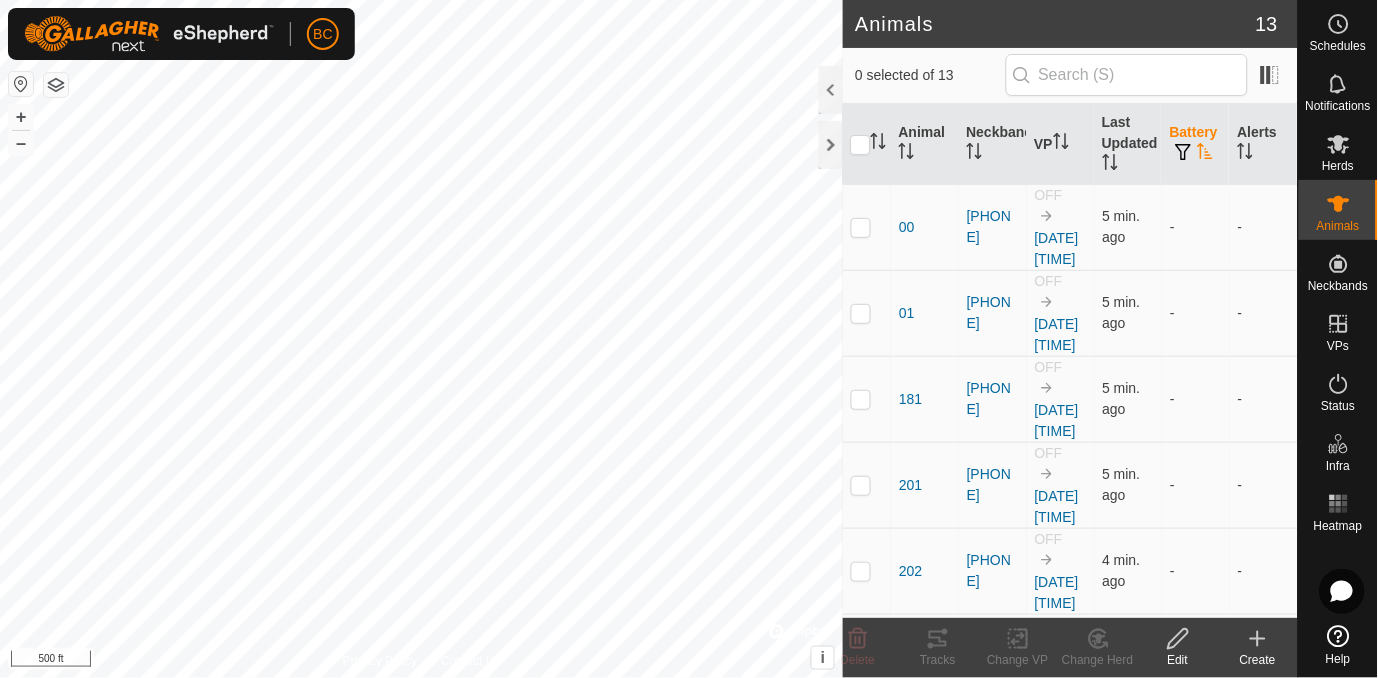 click on "Battery" at bounding box center [1196, 144] 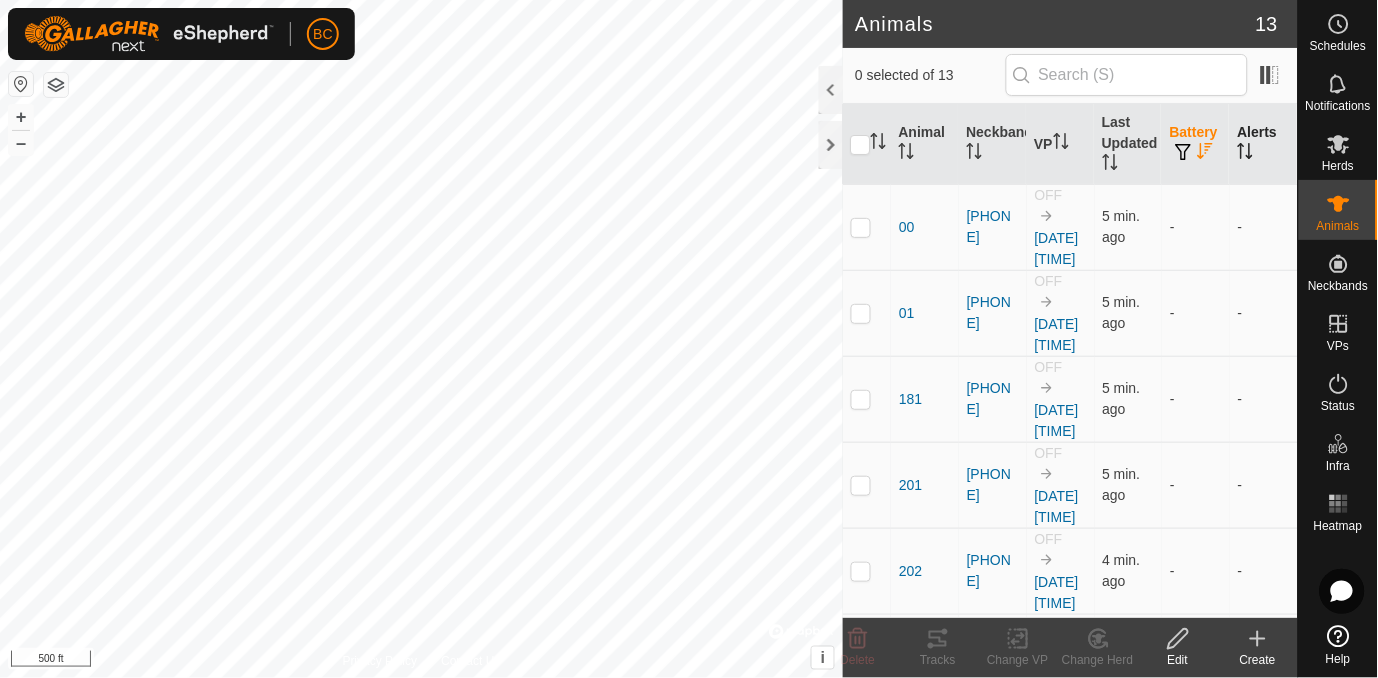 click on "Alerts" at bounding box center (1264, 144) 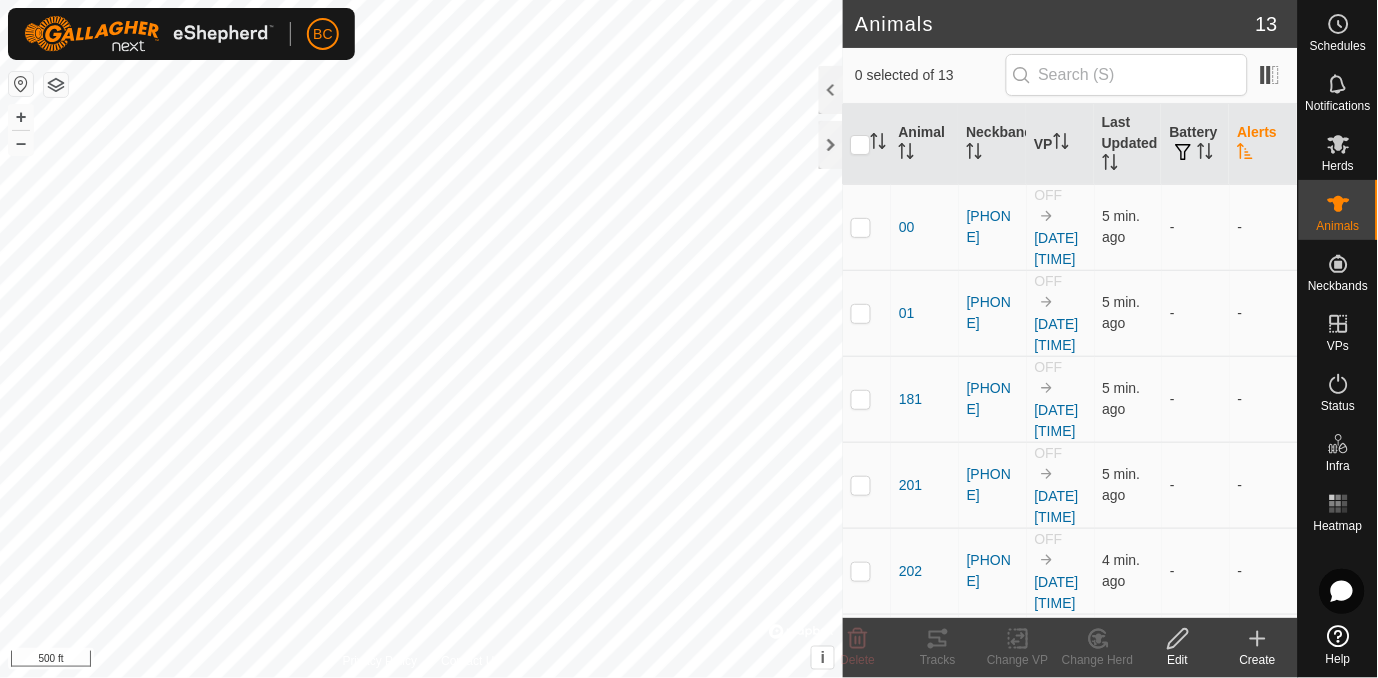 click on "Alerts" at bounding box center [1264, 144] 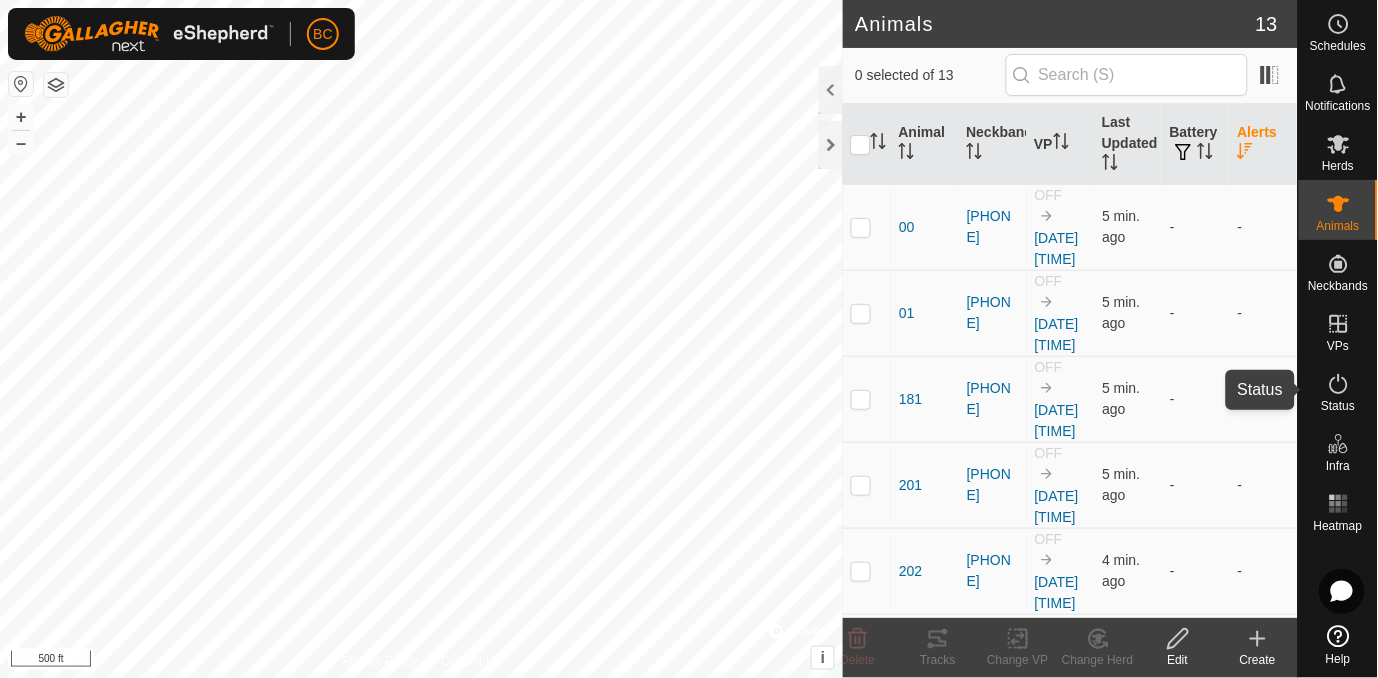 click 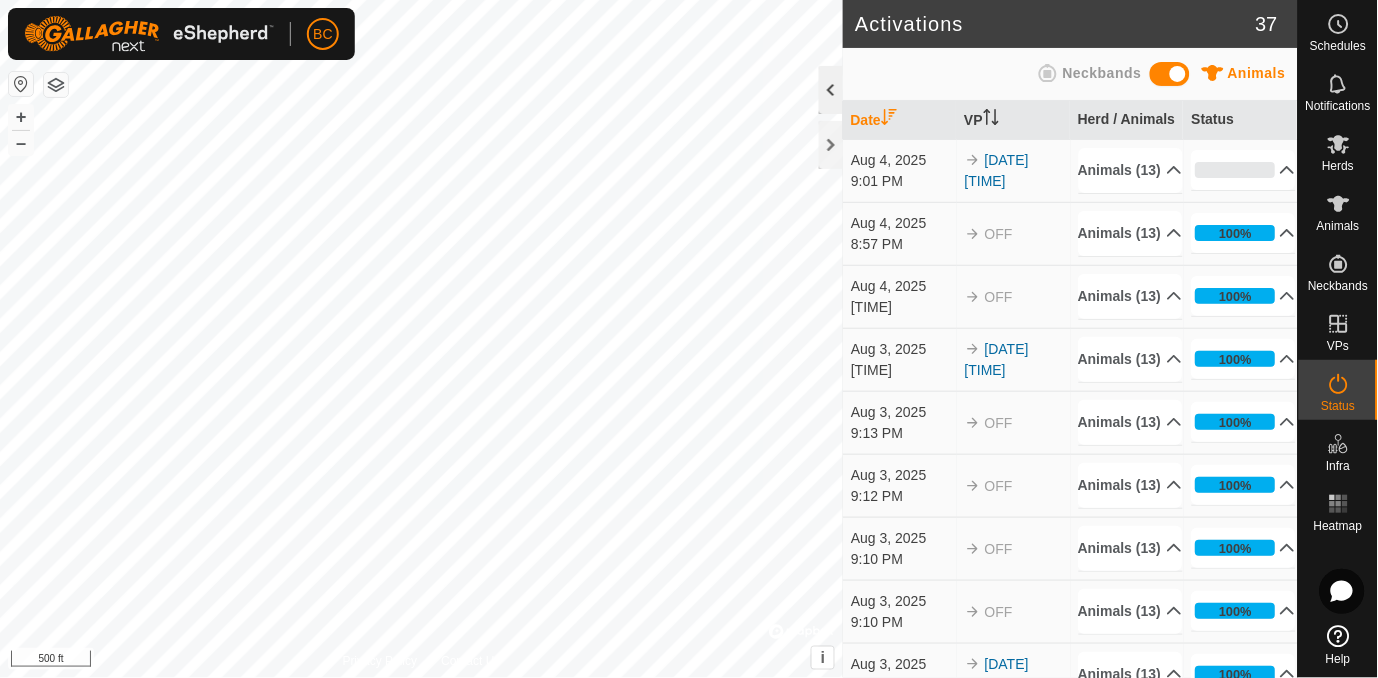 click 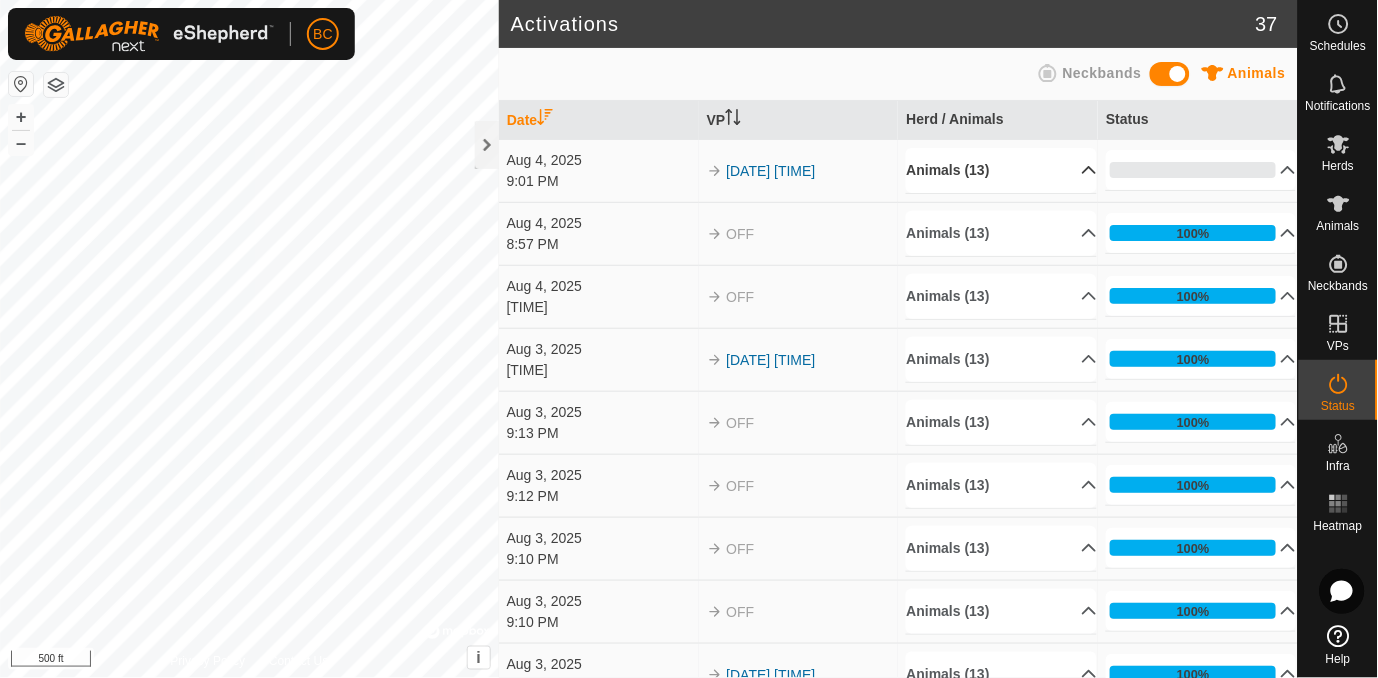 click 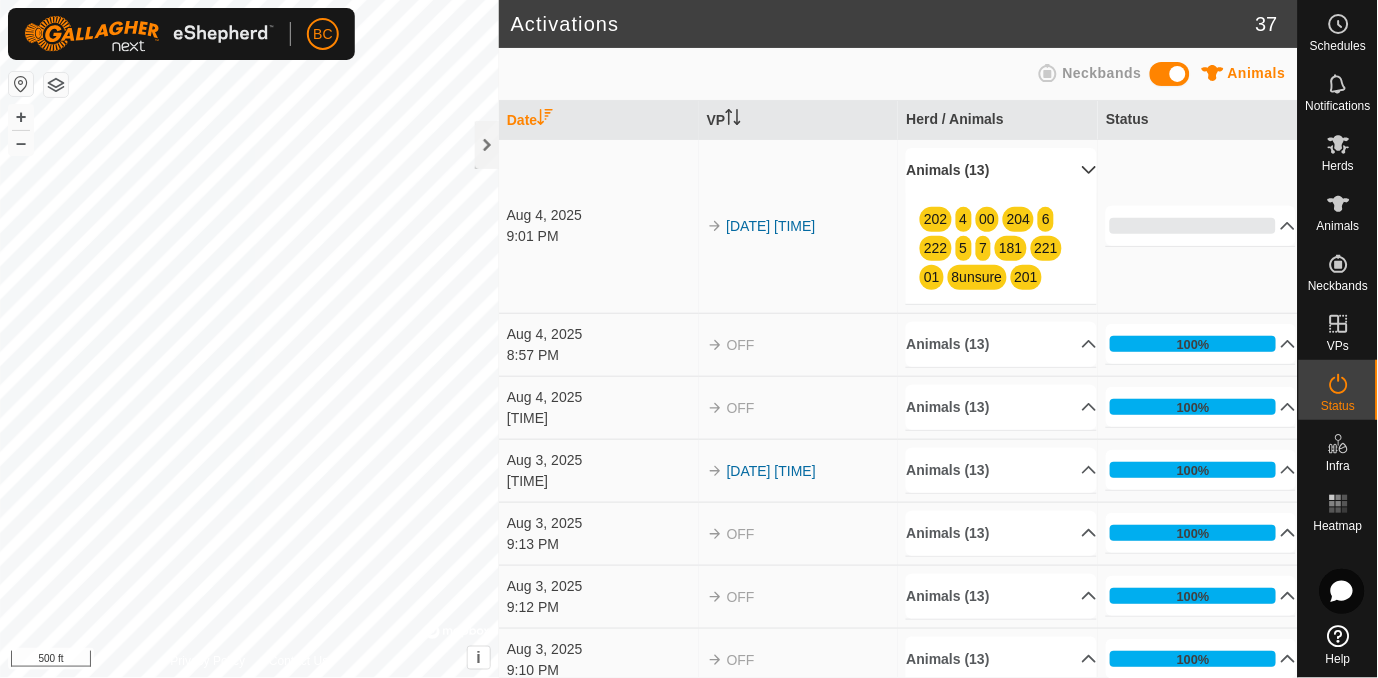 click on "Animals (13)" at bounding box center (1001, 170) 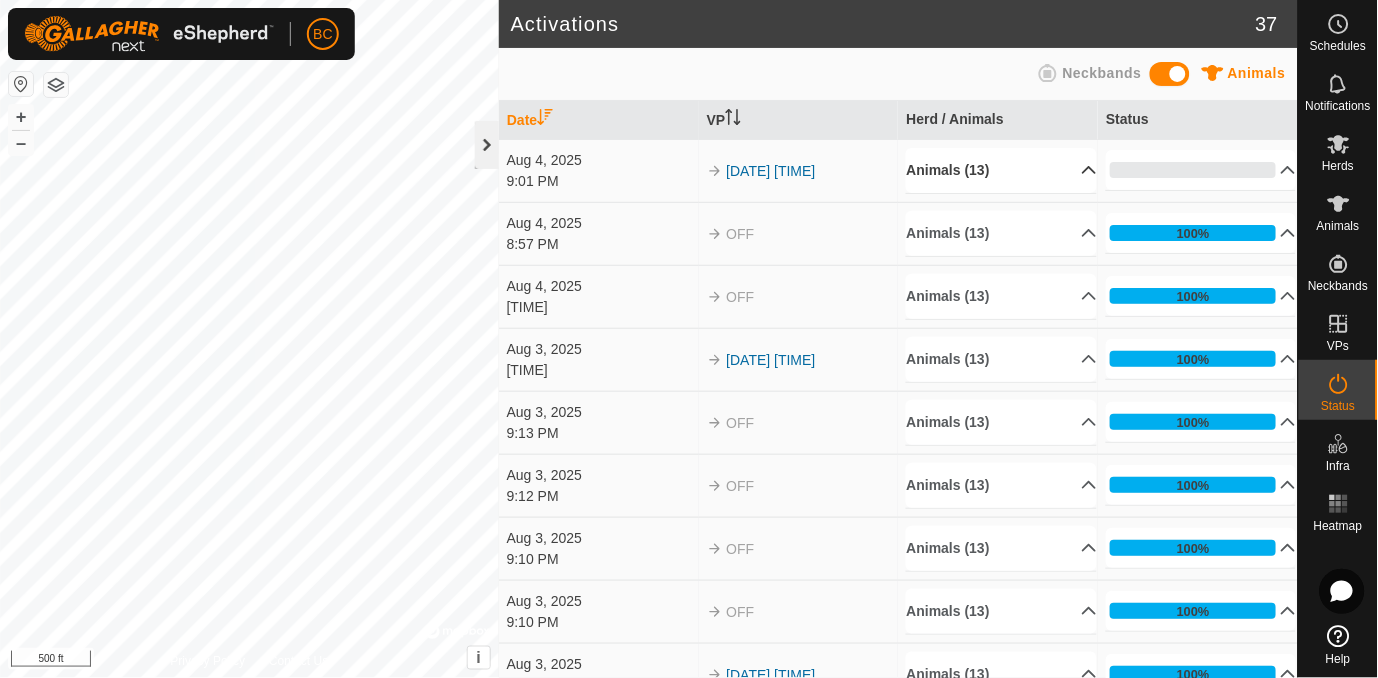 click 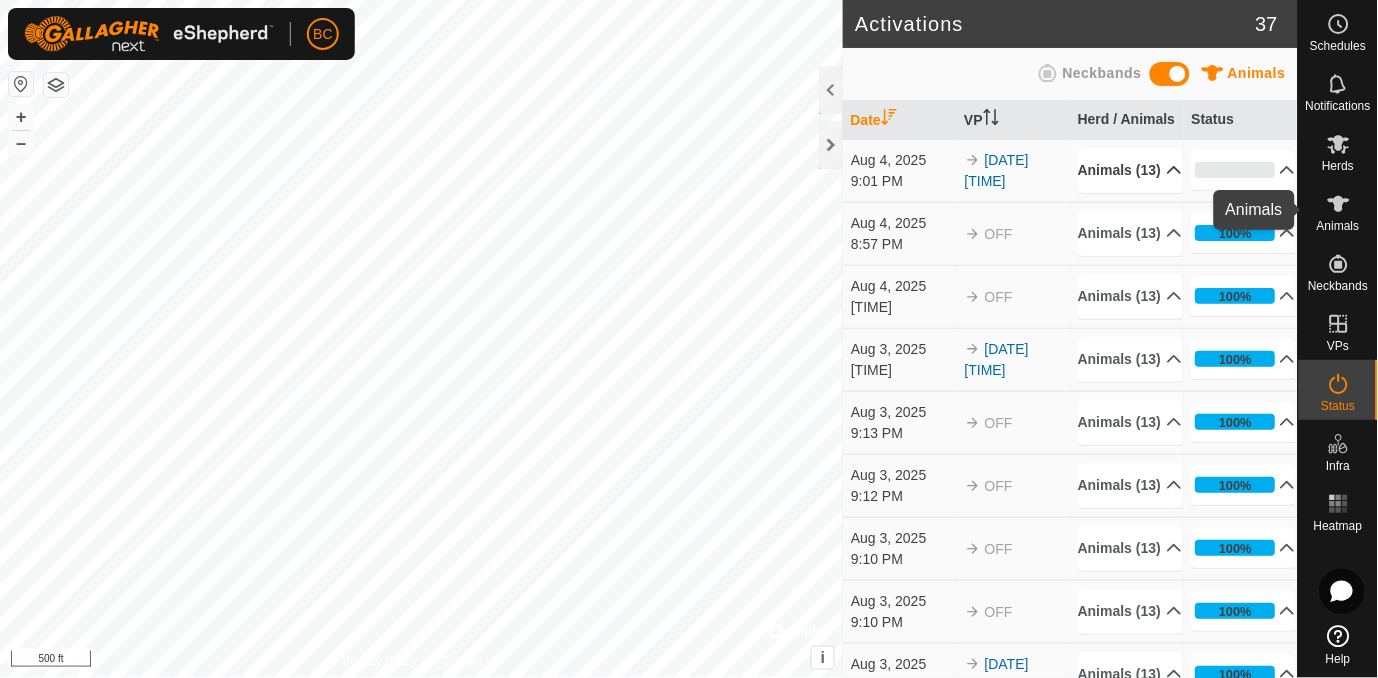 click on "Animals" at bounding box center (1338, 226) 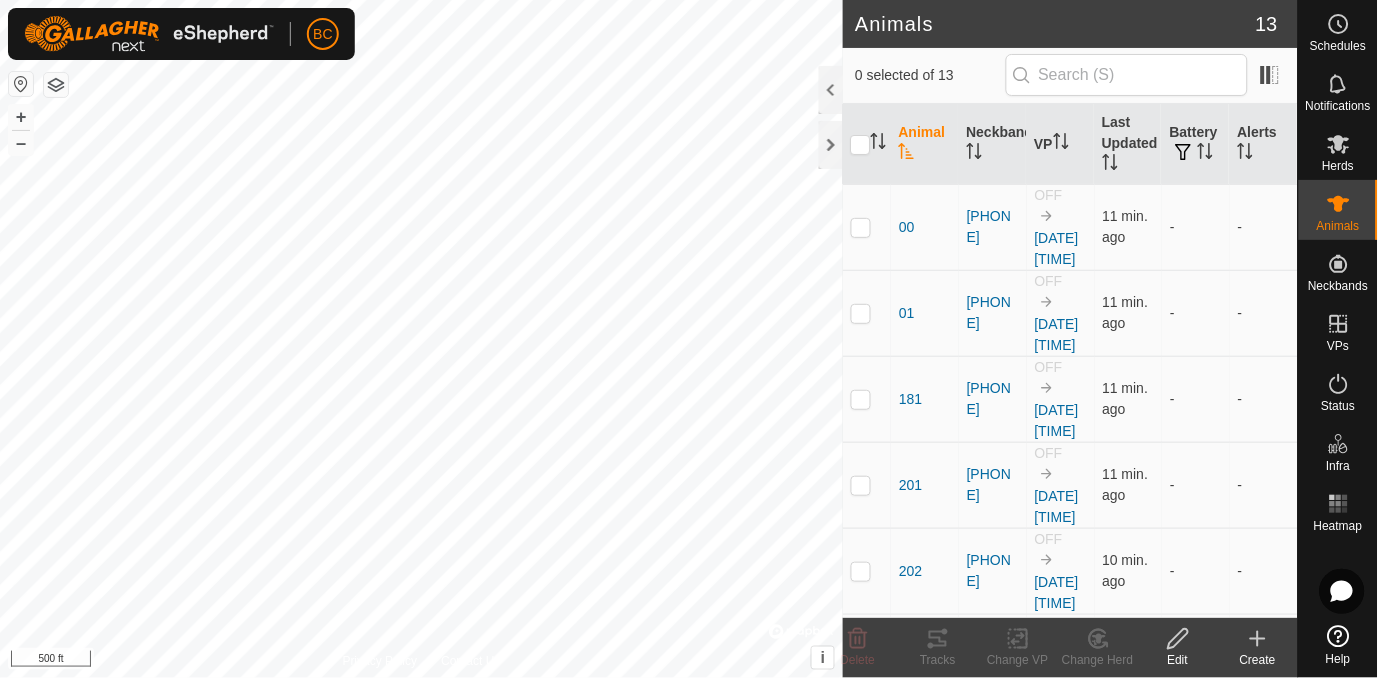 scroll, scrollTop: 0, scrollLeft: 0, axis: both 